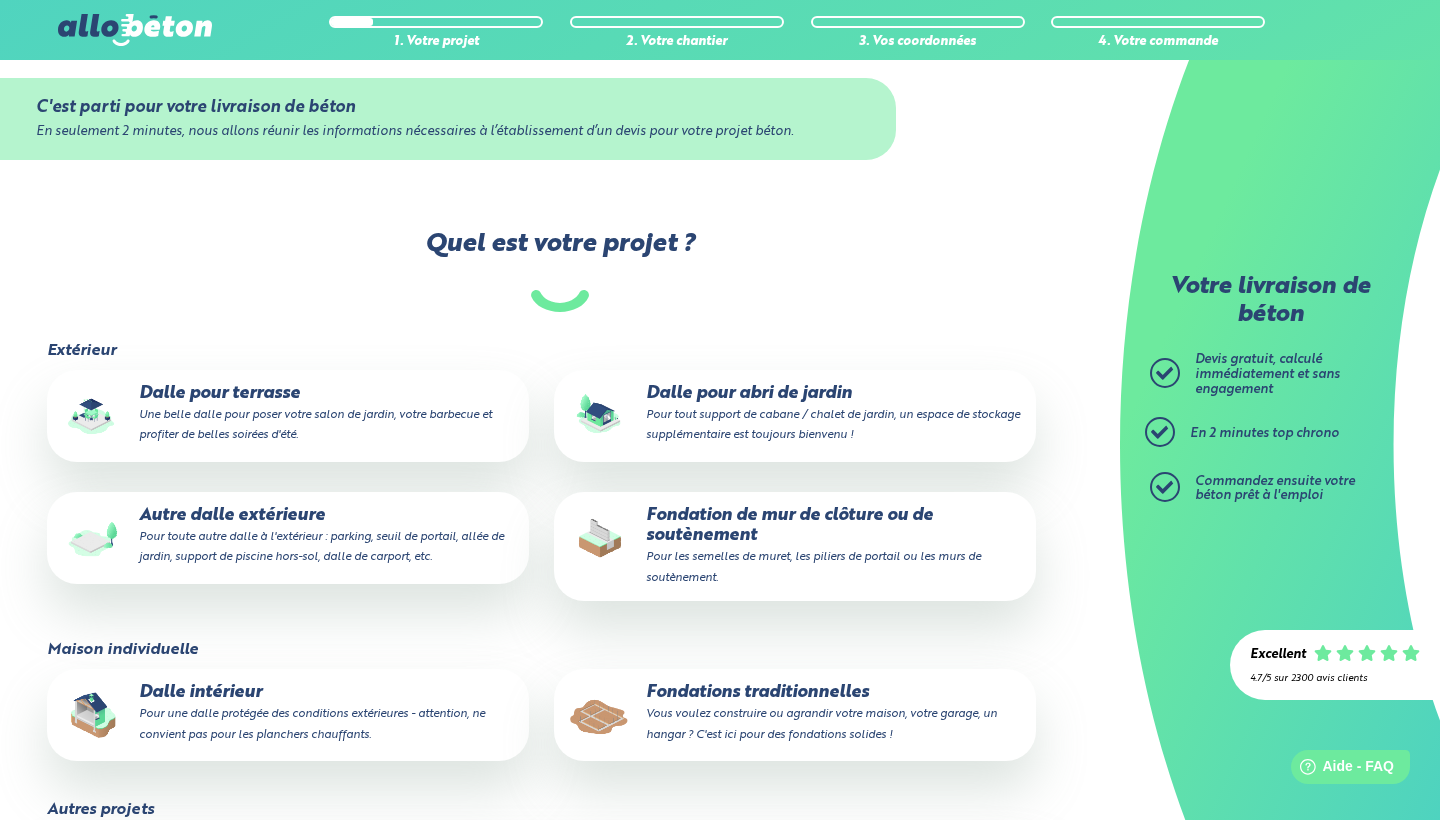 scroll, scrollTop: 0, scrollLeft: 0, axis: both 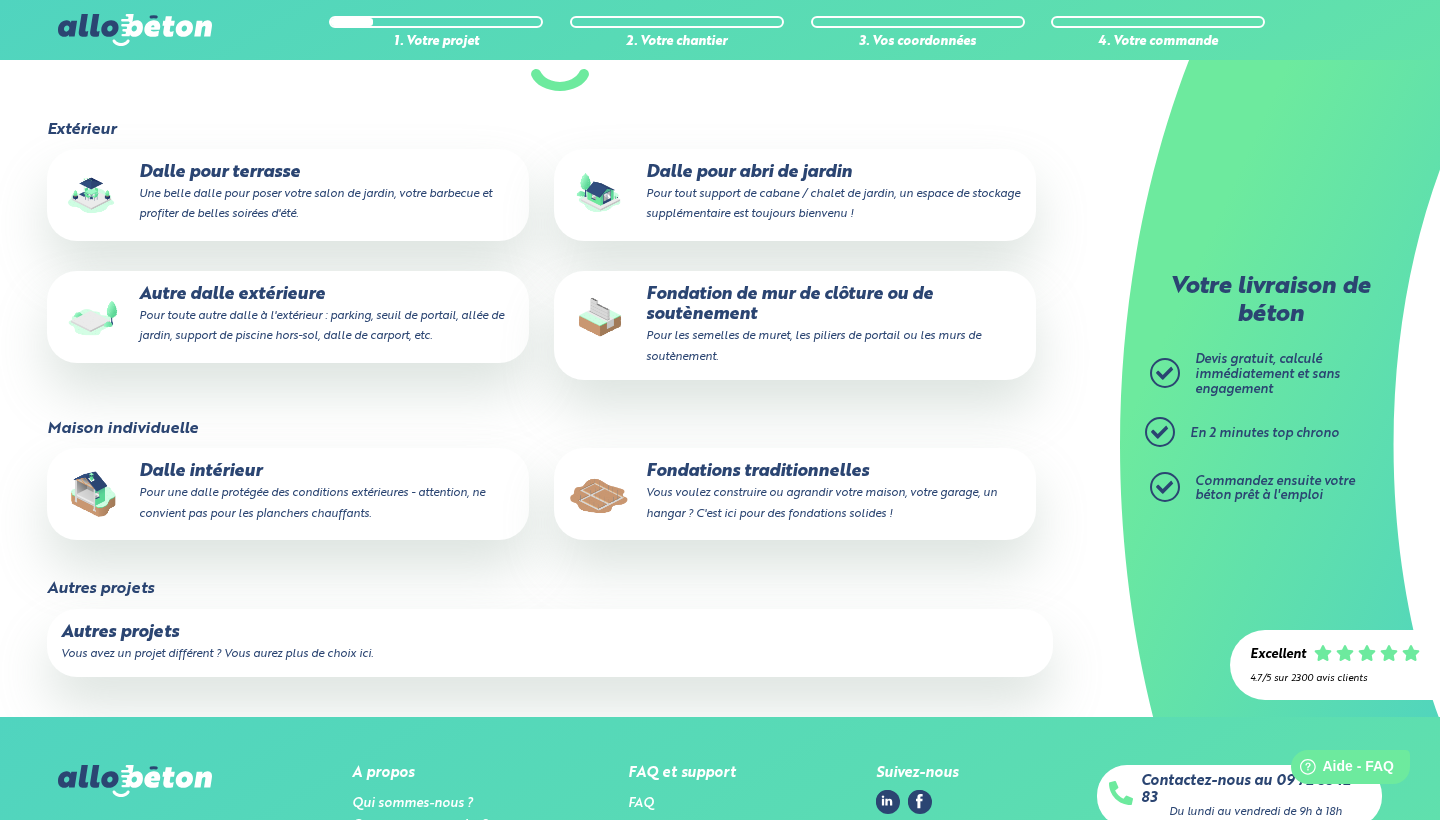 click on "Vous voulez construire ou agrandir votre maison, votre garage, un hangar ? C'est ici pour des fondations solides !" at bounding box center [821, 503] 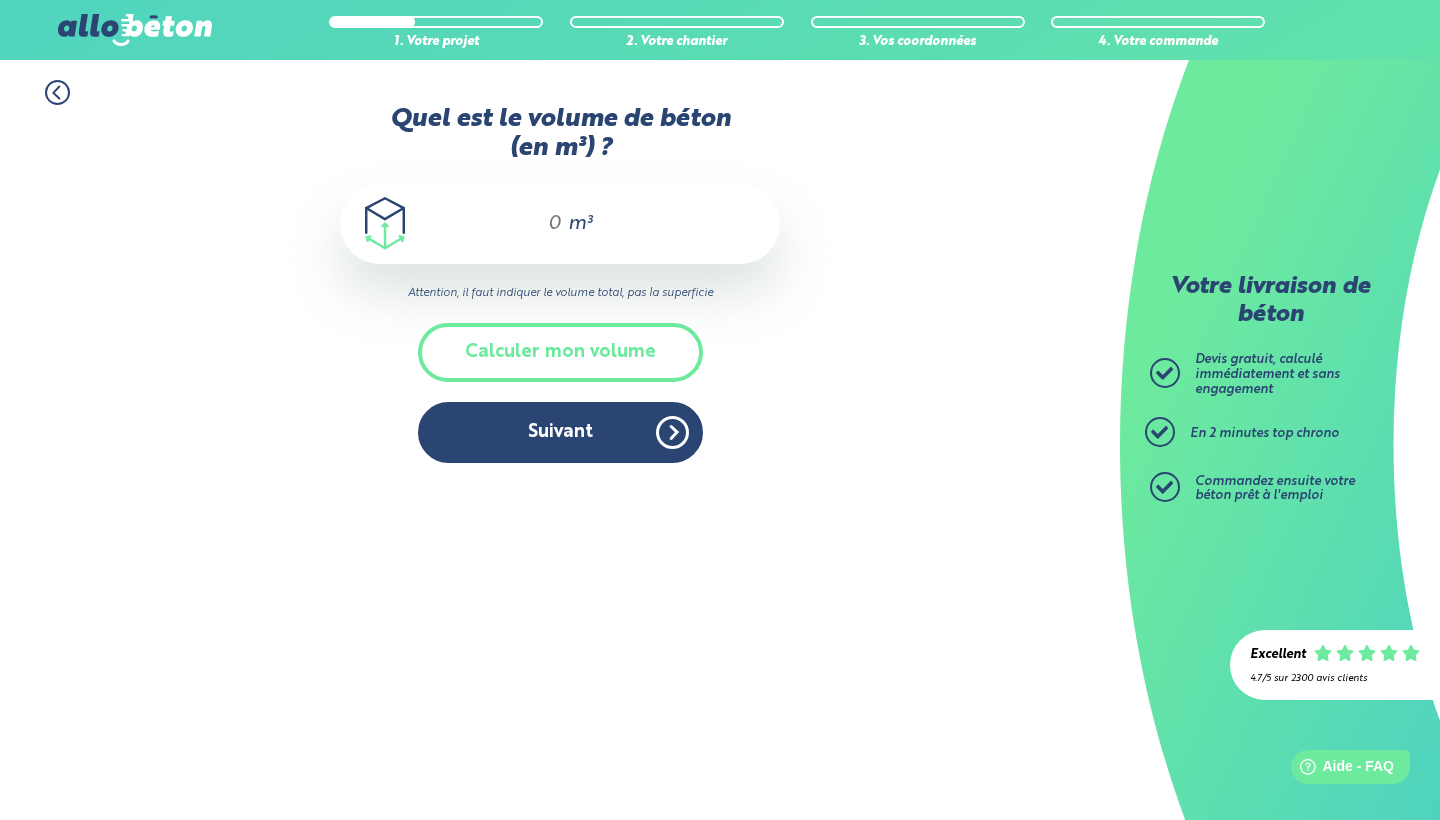 scroll, scrollTop: 0, scrollLeft: 0, axis: both 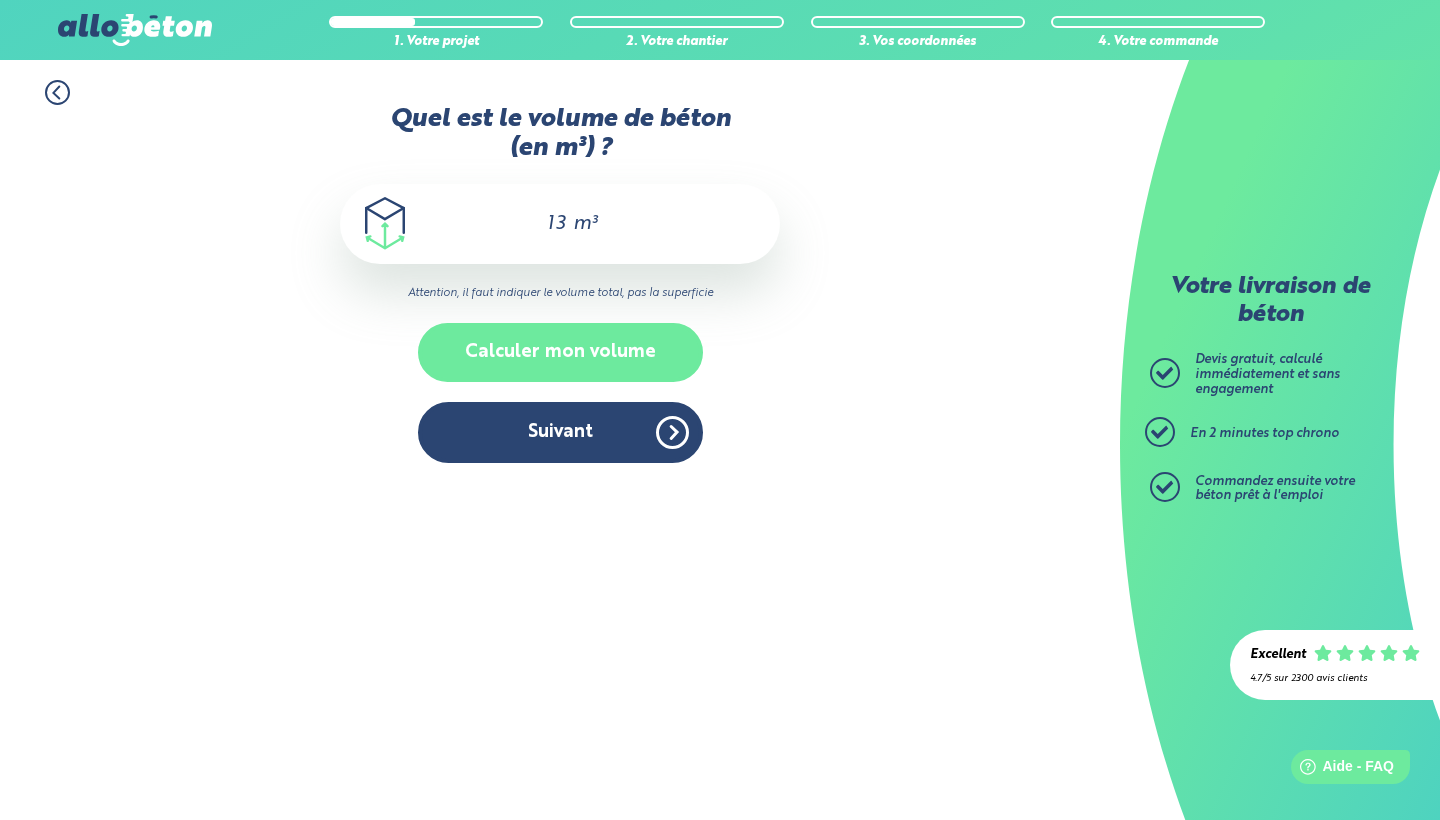 click on "Calculer mon volume" at bounding box center [560, 352] 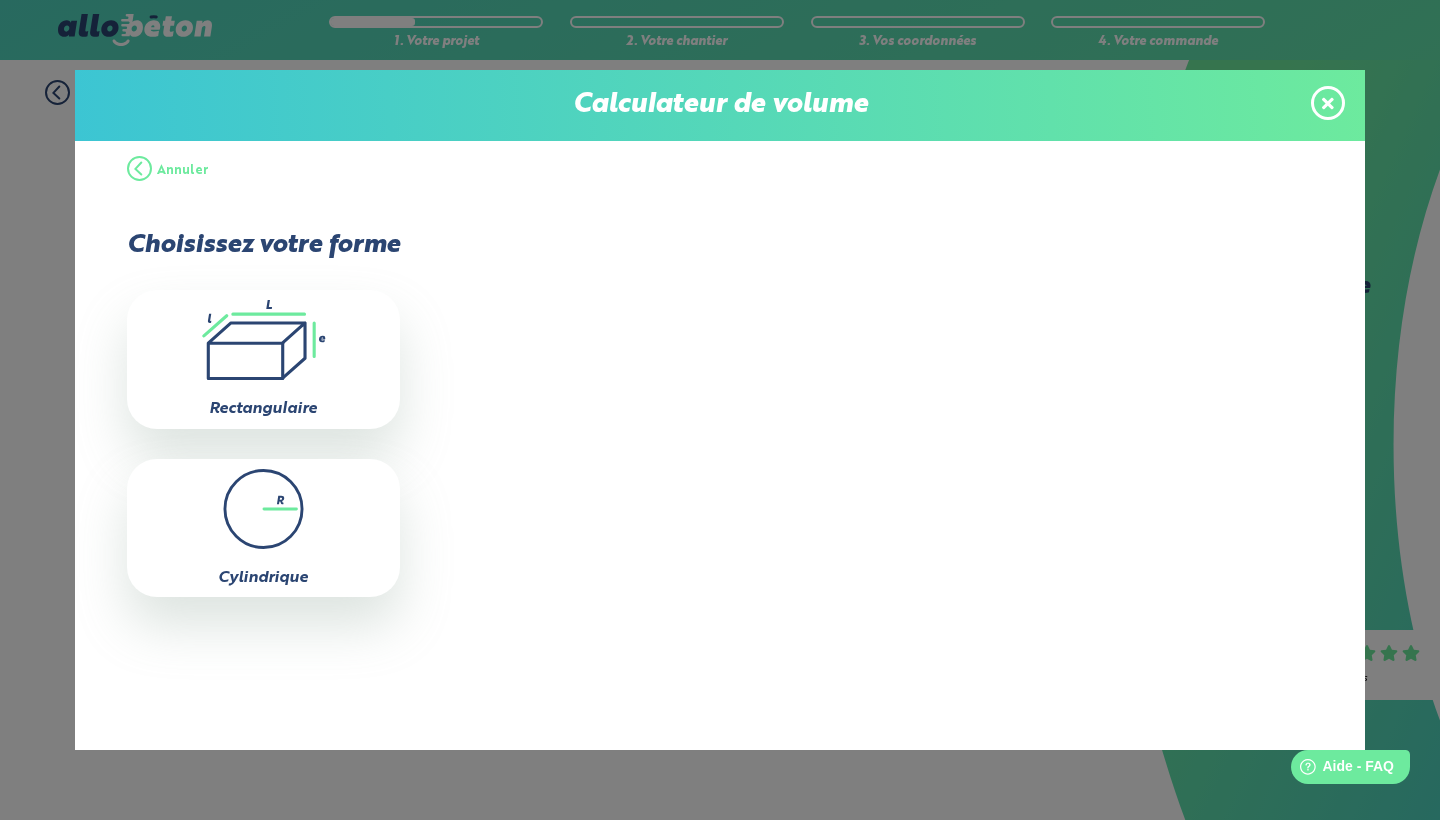 click on ".icon-calc-rectanglea{fill:none;stroke-linecap:round;stroke-width:3px;stroke:#6dea9e;stroke-linejoin:round}.icon-calc-rectangleb{fill:#2b4572}" 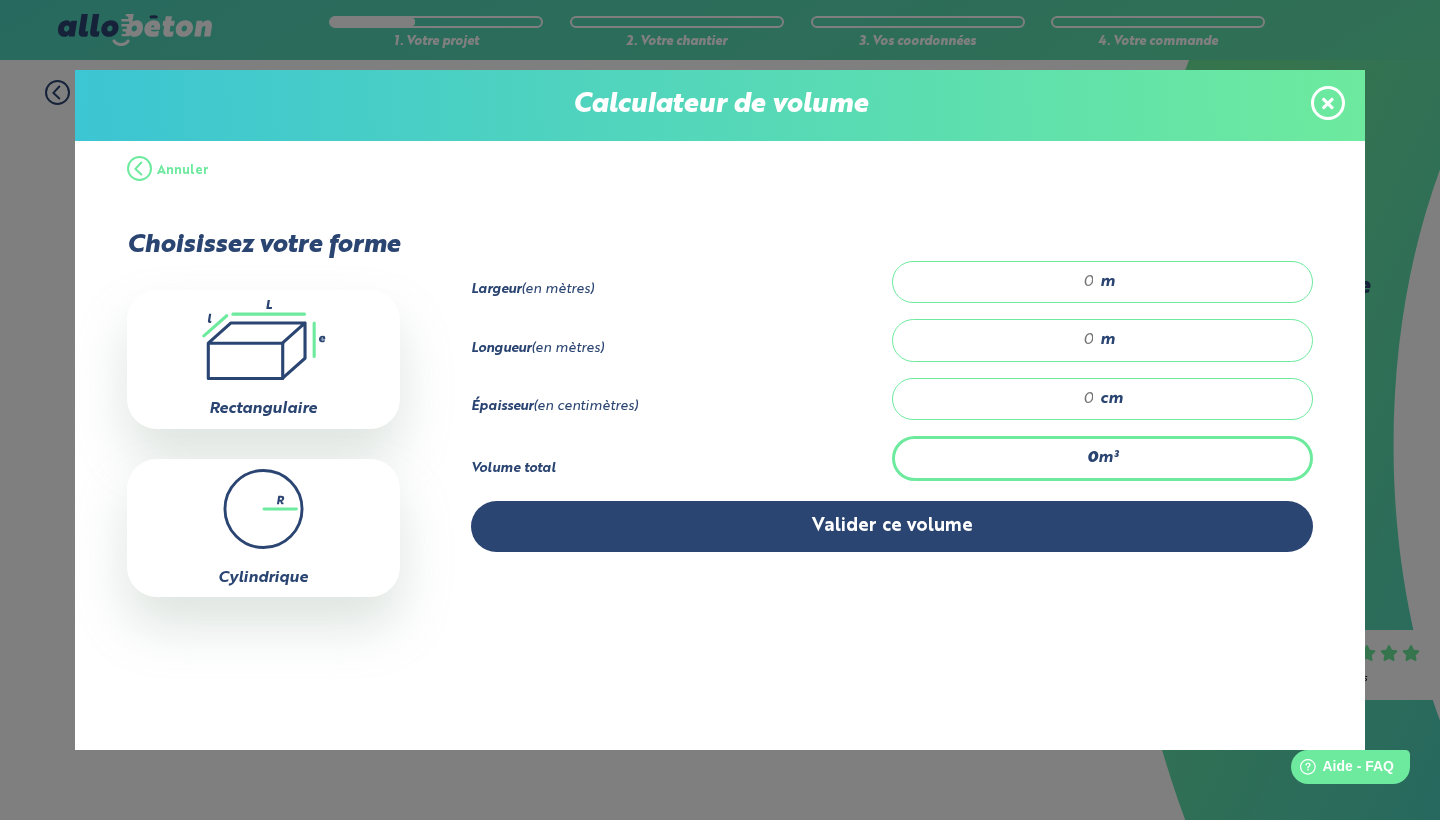 click at bounding box center [1004, 399] 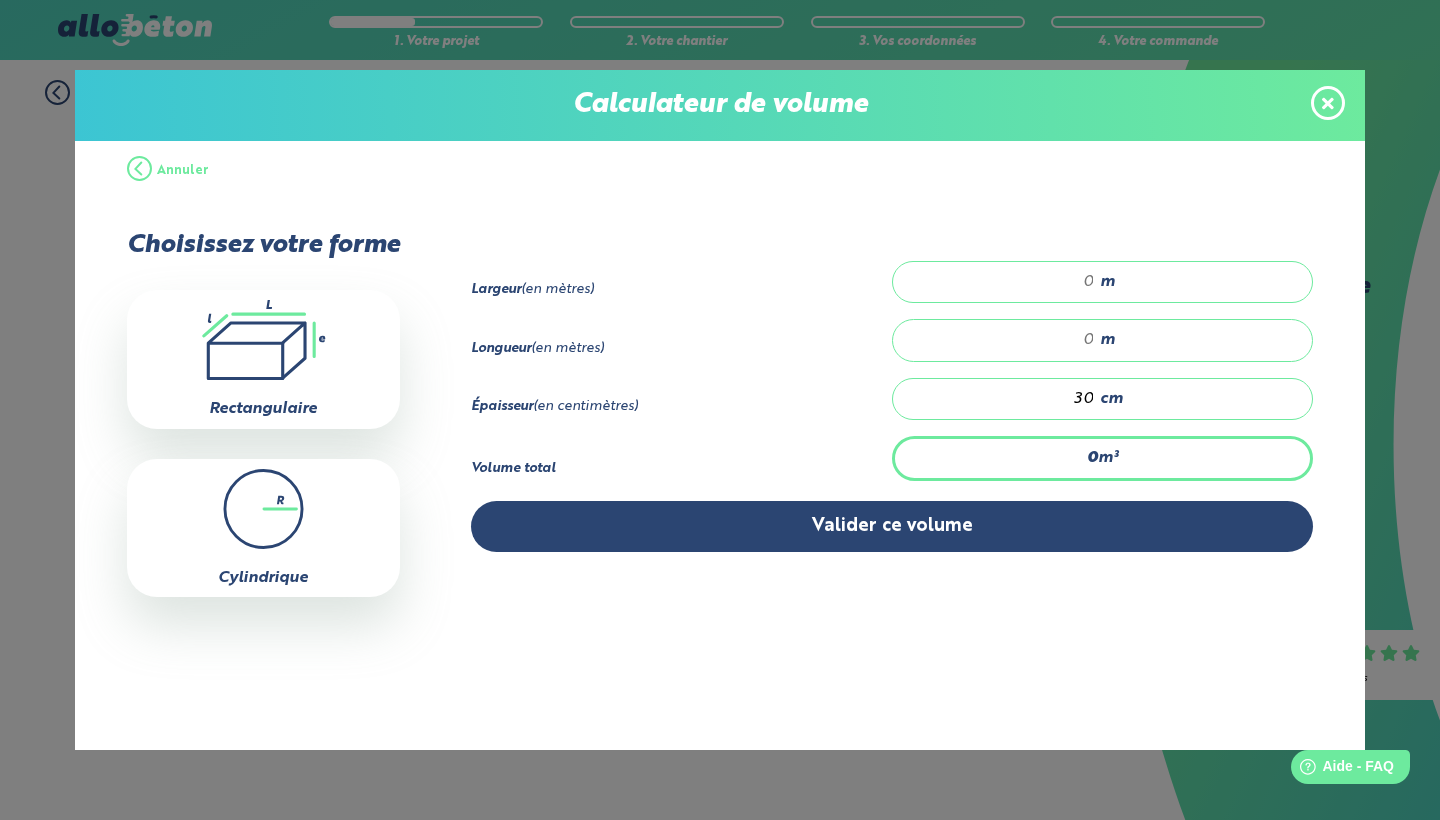 type on "30" 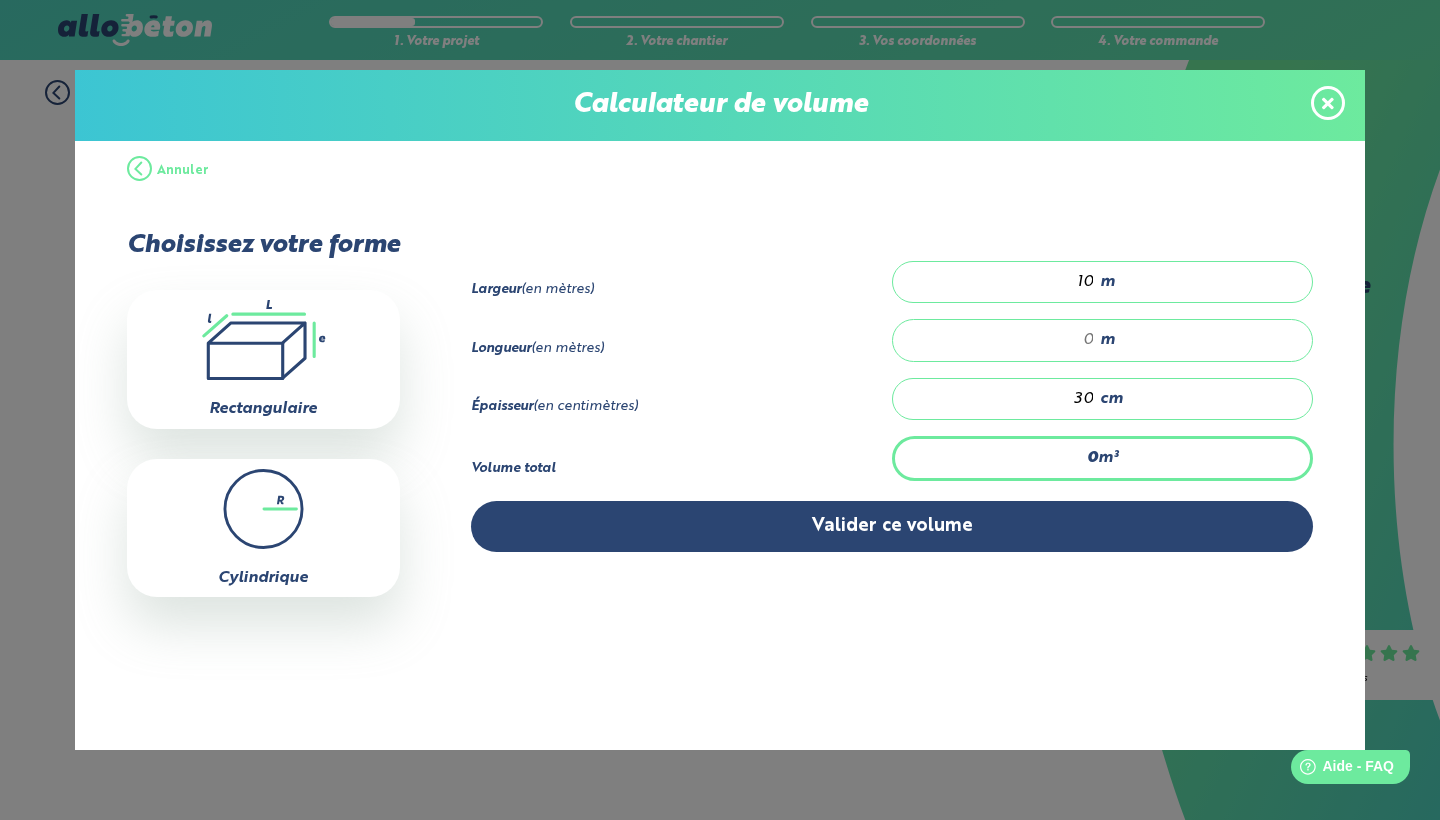 type on "10" 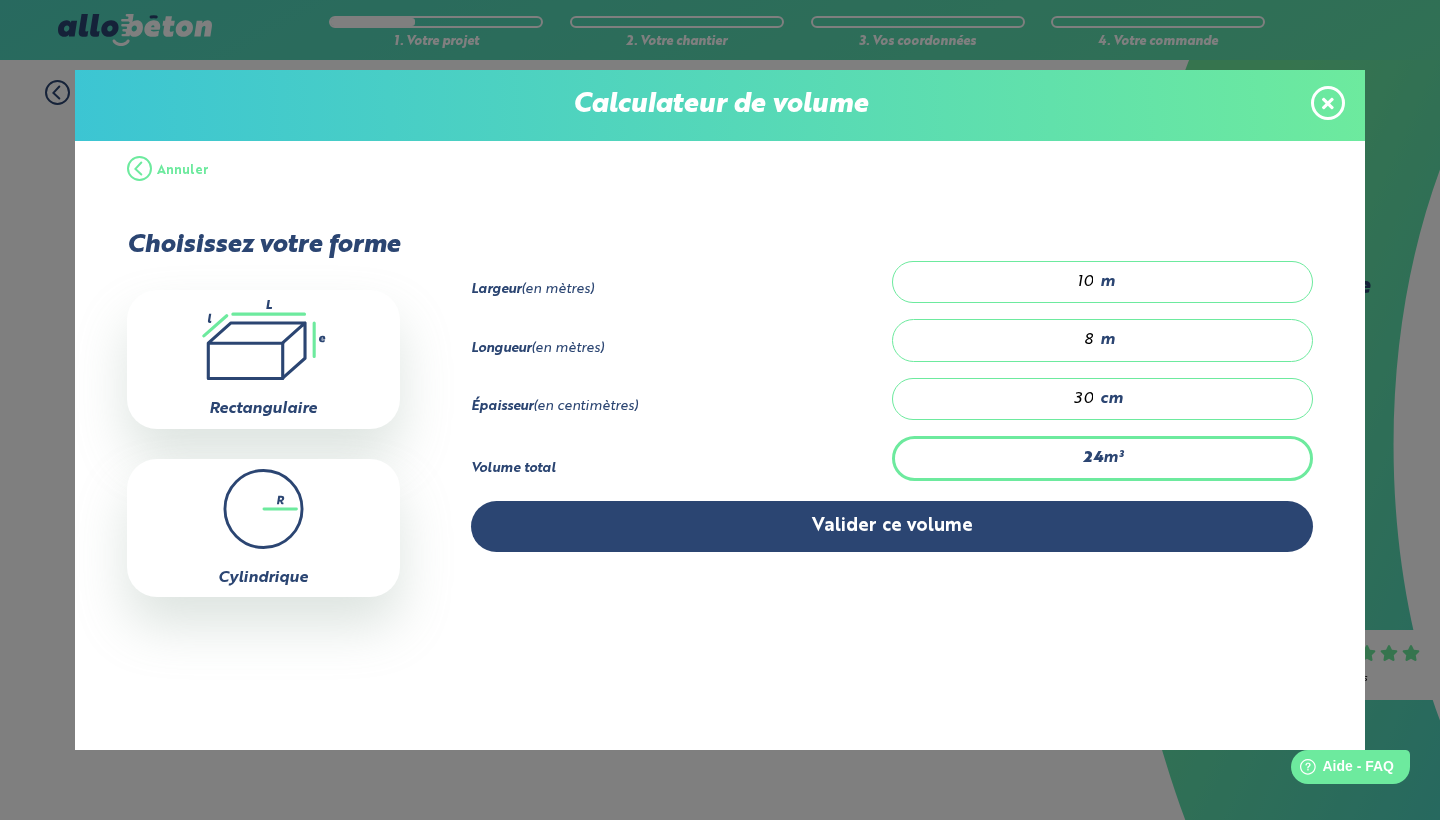 type on "8" 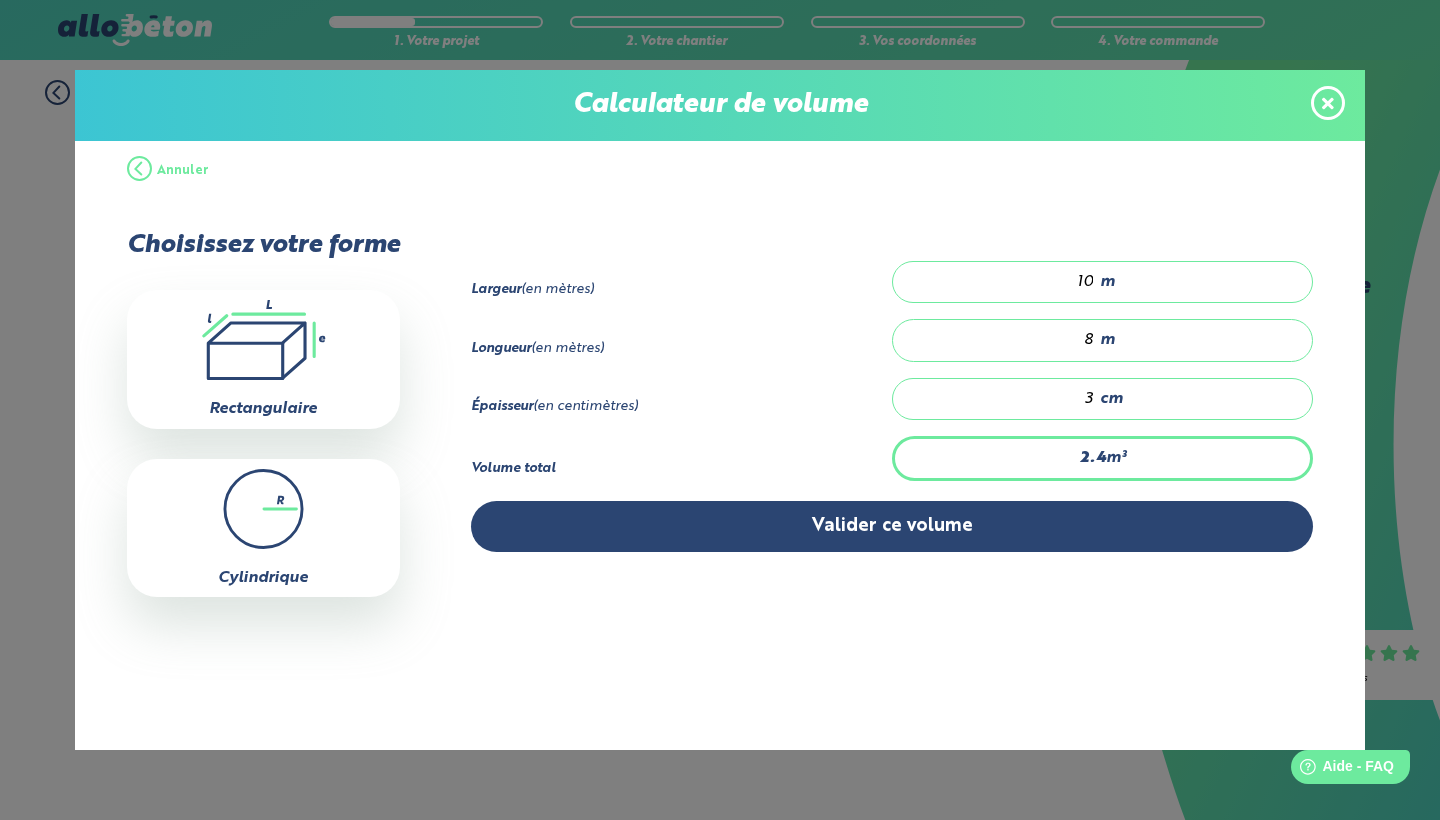 type on "0" 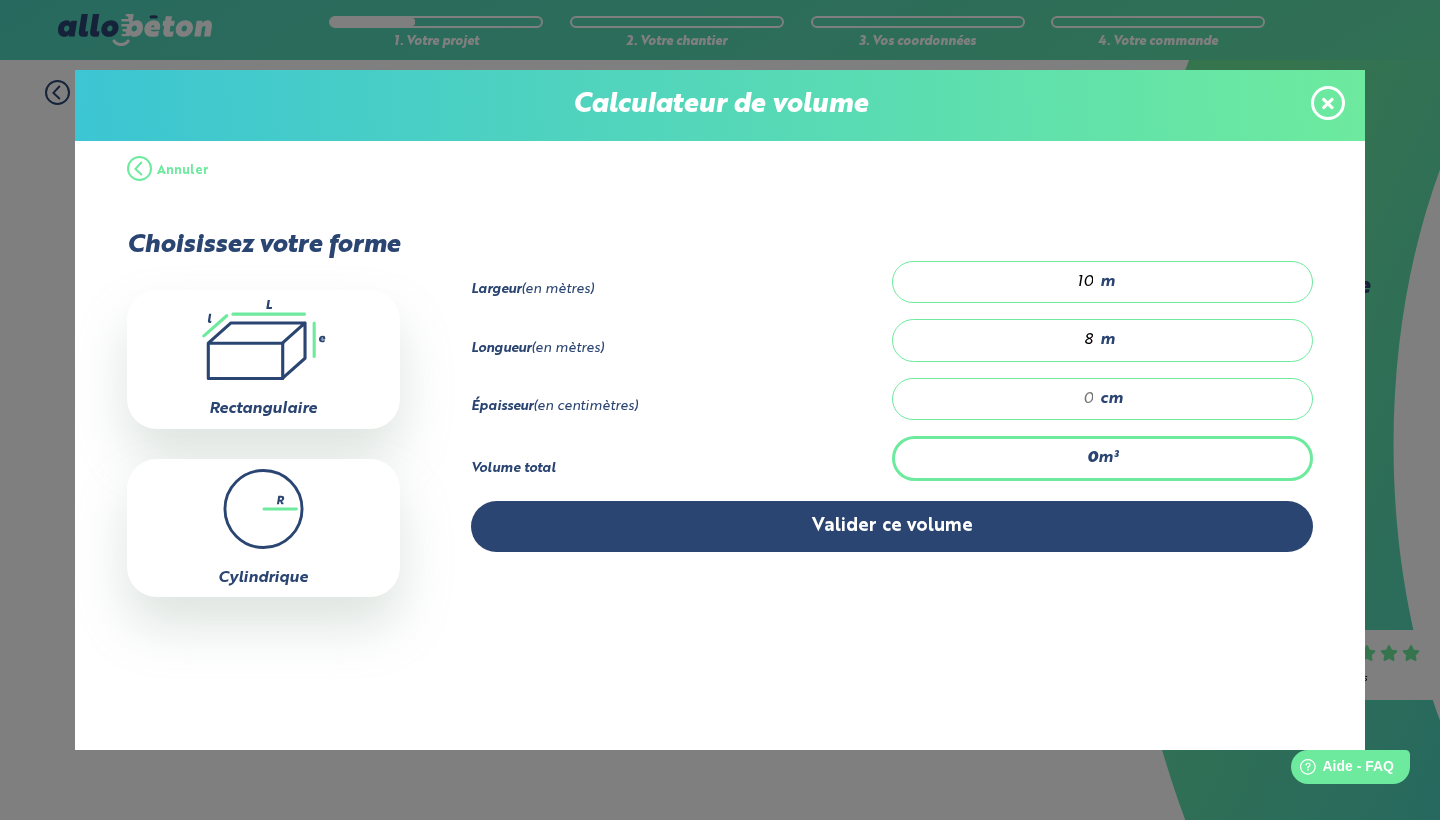type on "0.8" 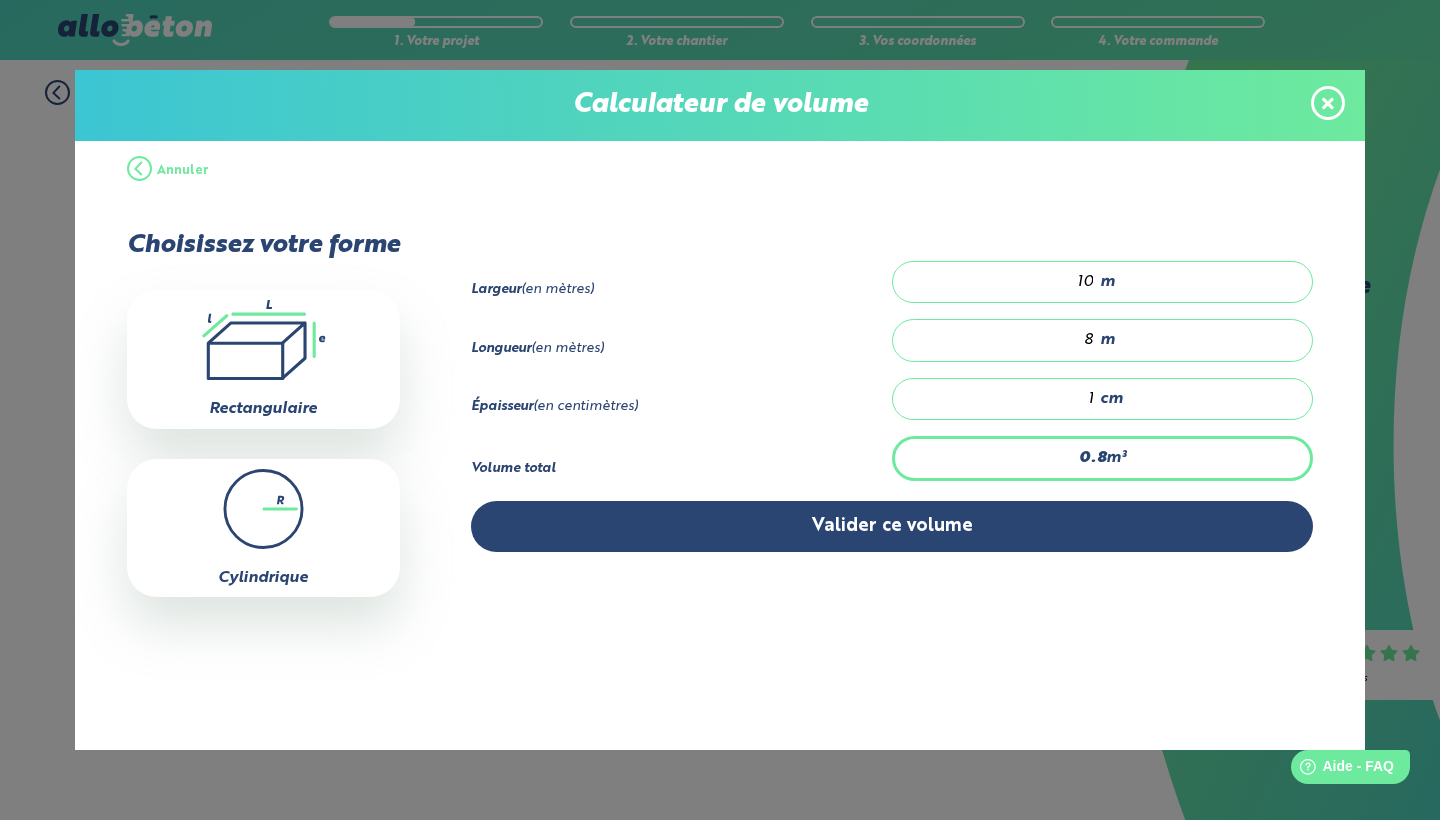 type on "12" 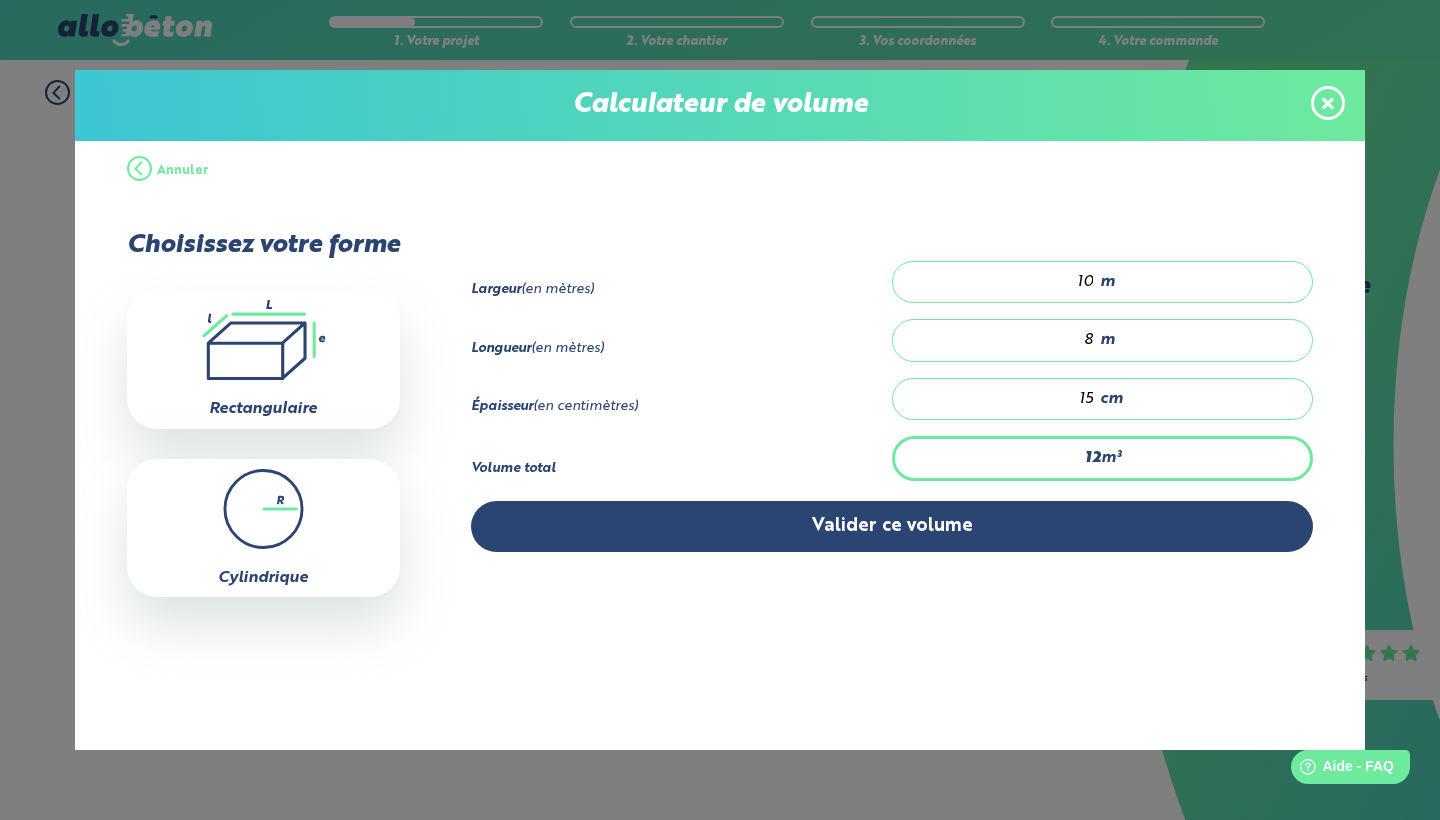 type on "0.8" 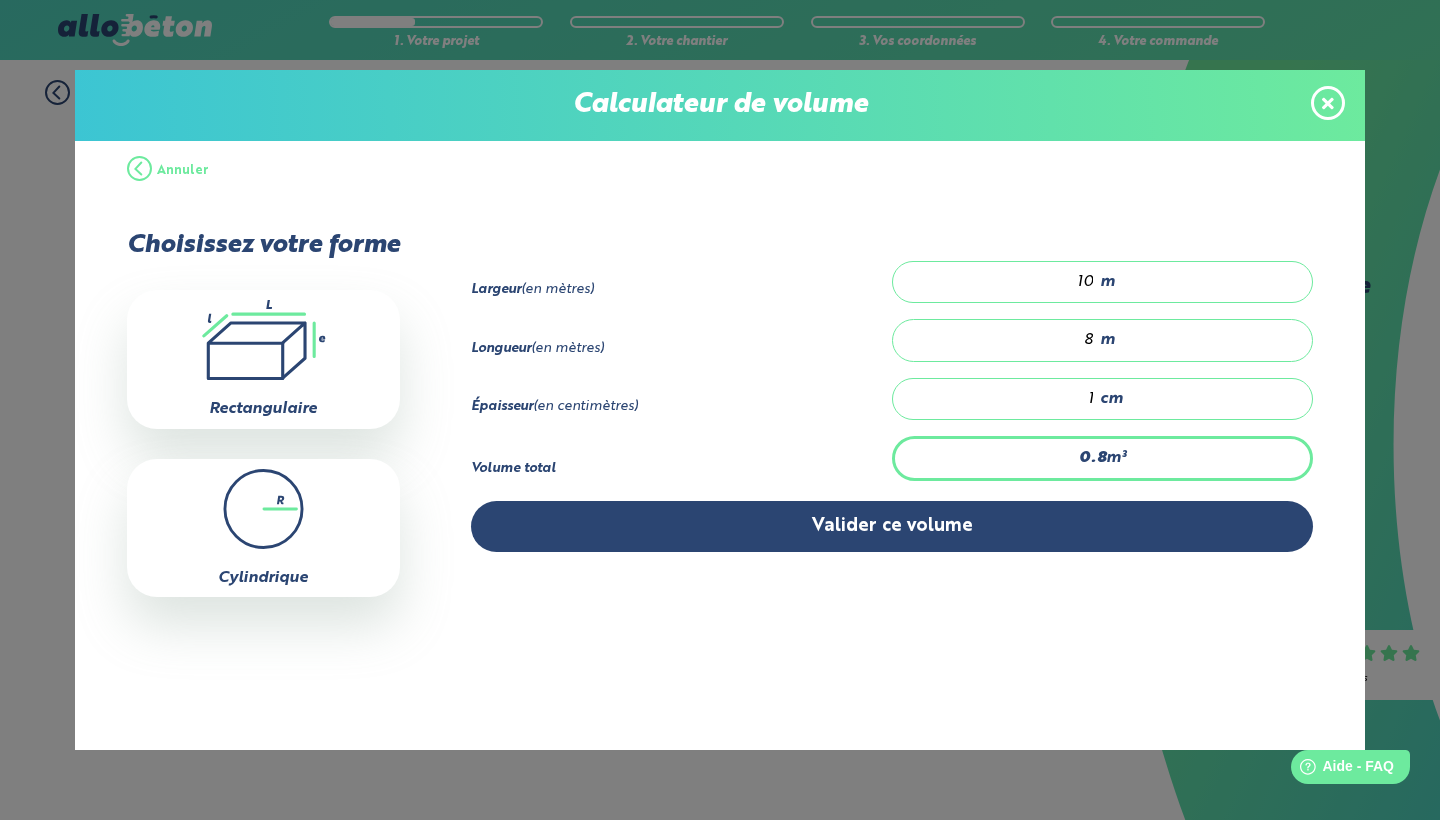 type on "0" 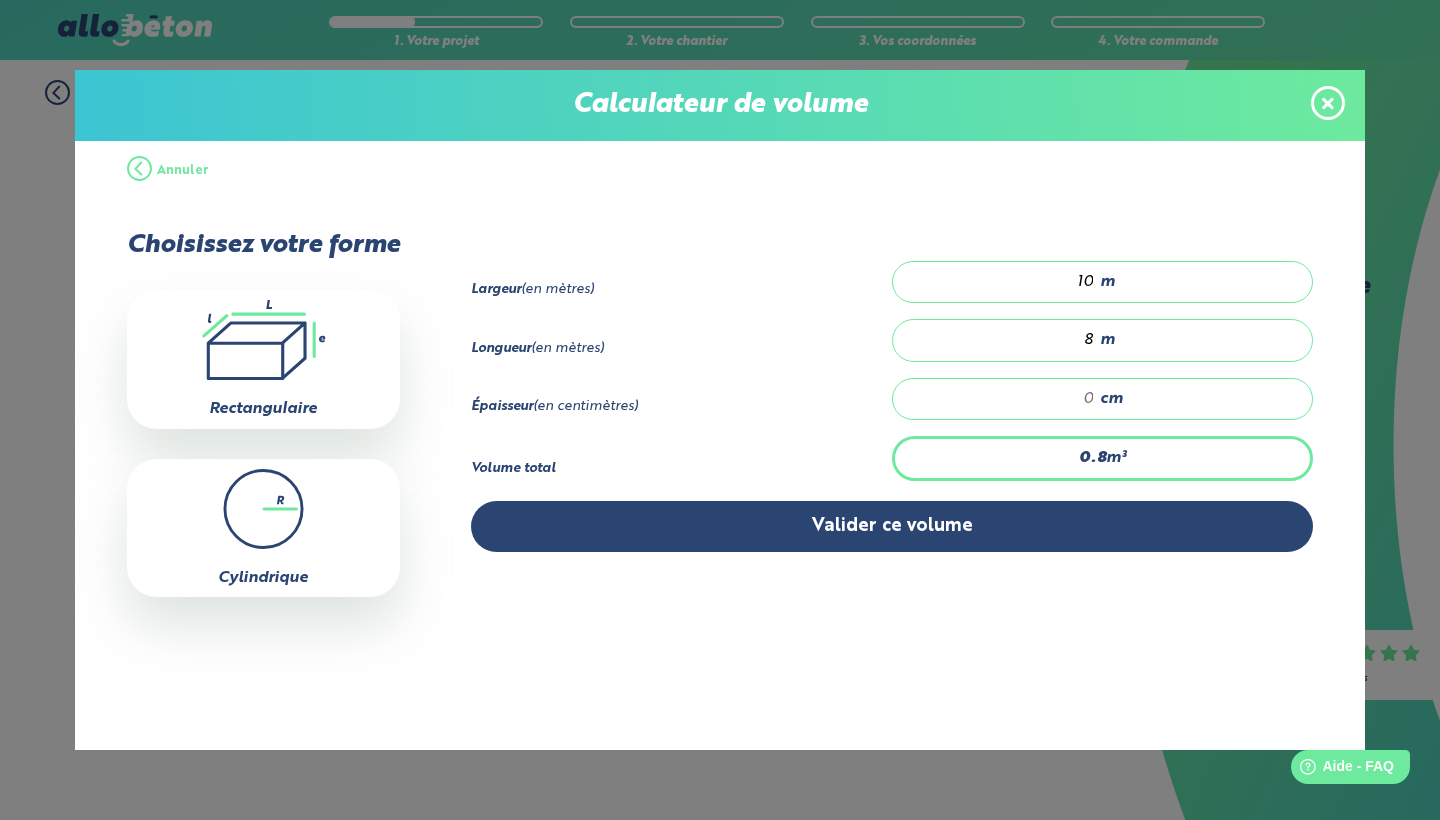 type on "1.6" 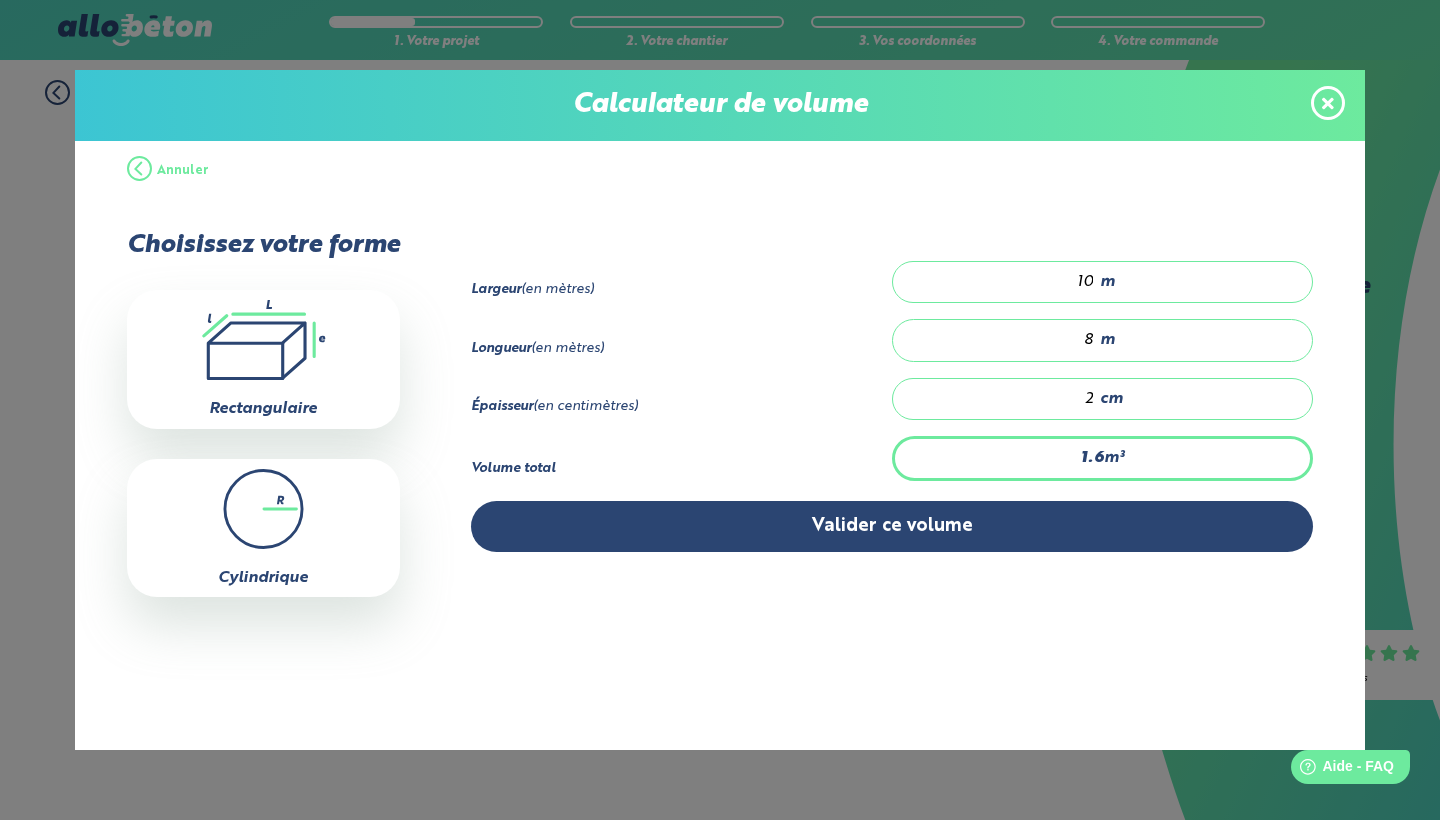 type on "16" 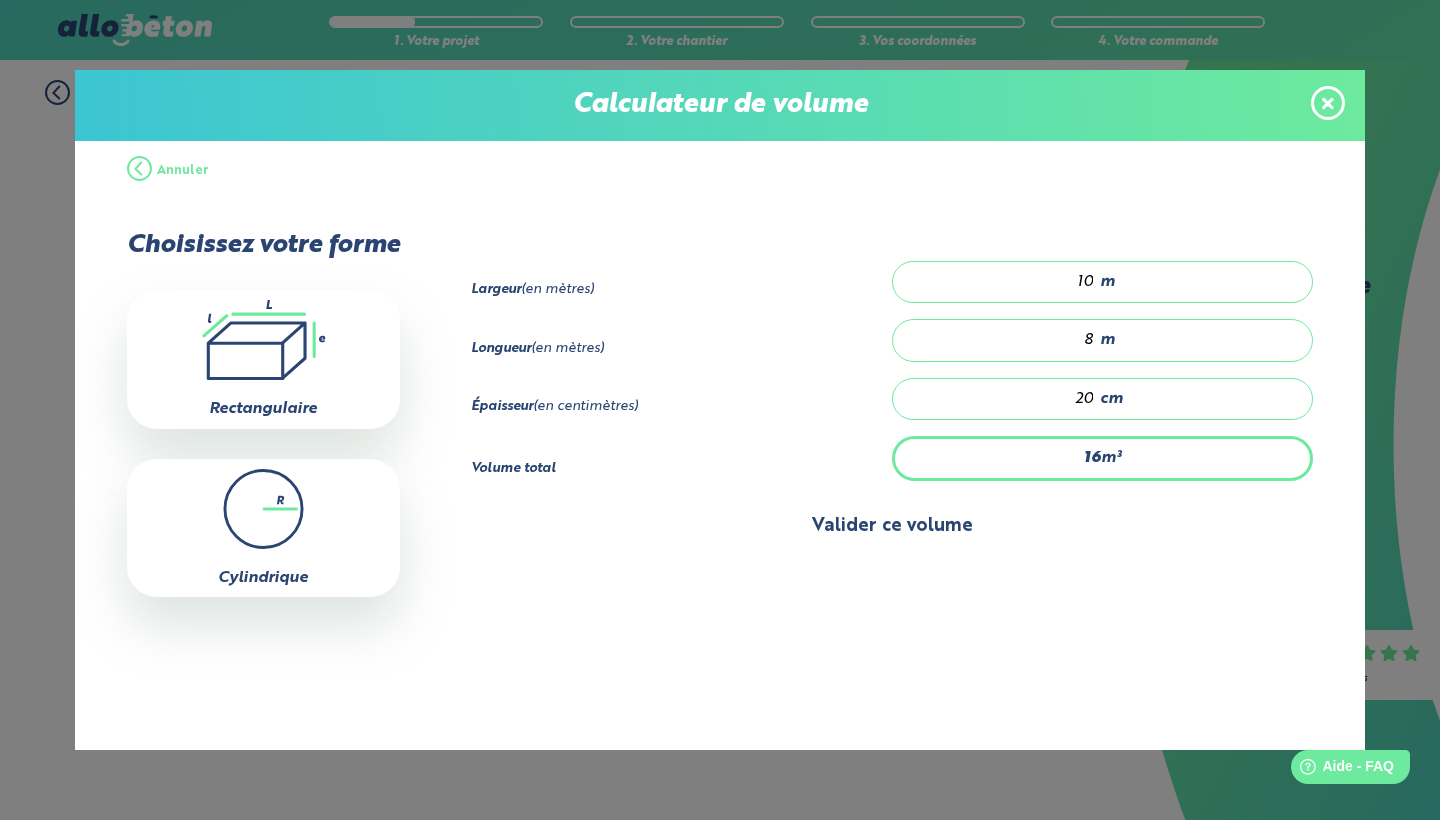 type on "20" 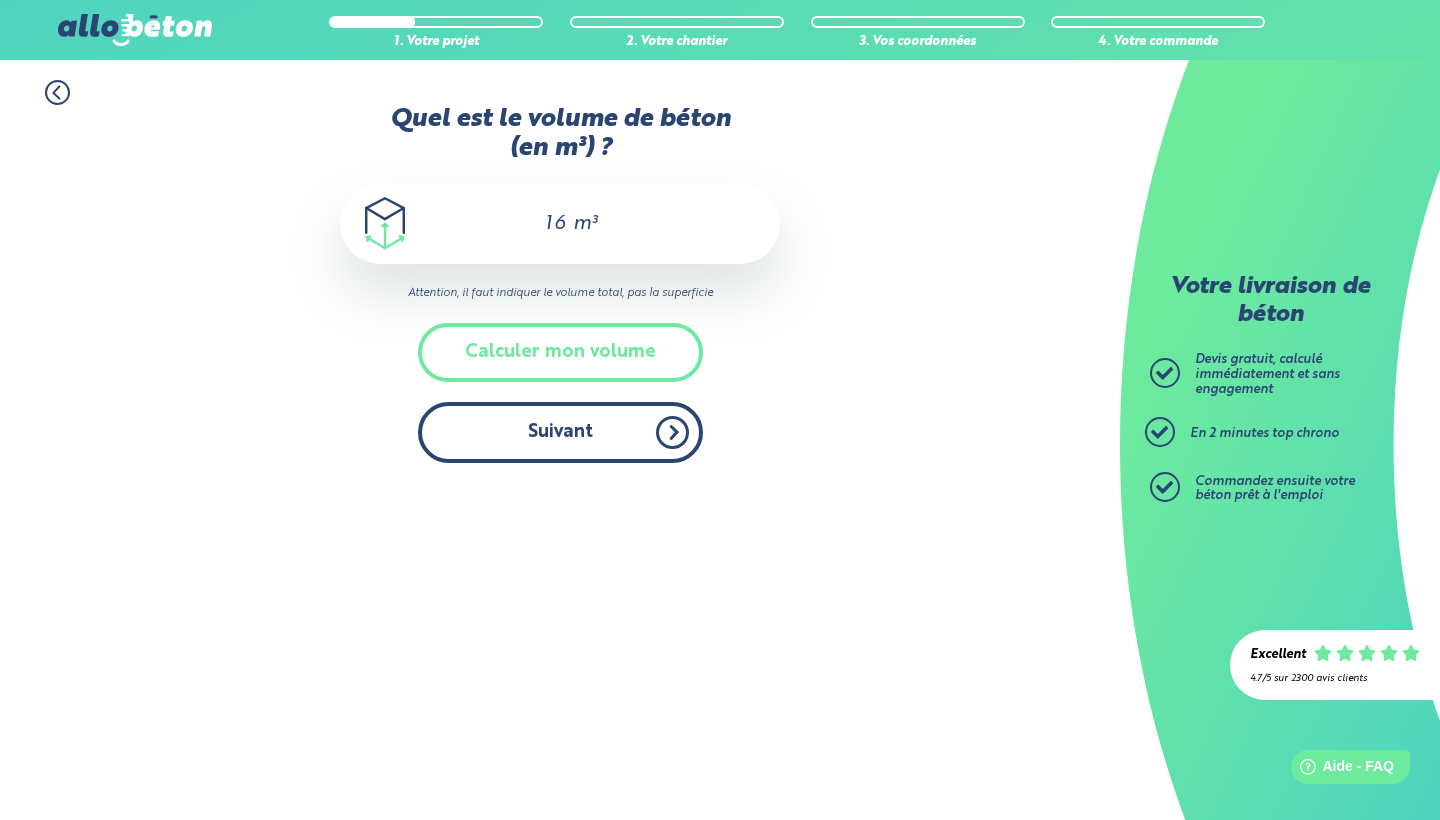 click on "Suivant" at bounding box center [560, 432] 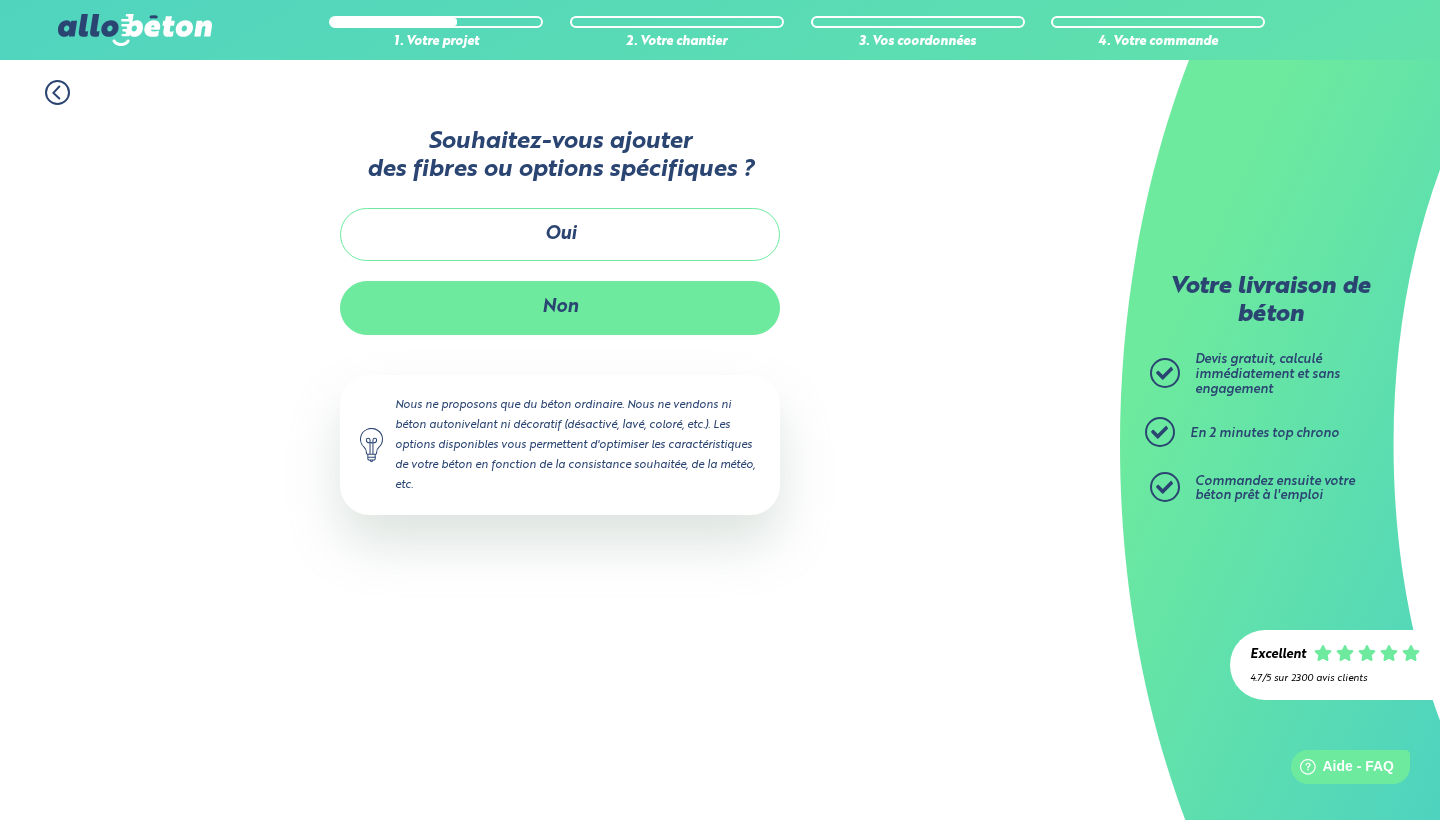 click on "Non" at bounding box center (560, 307) 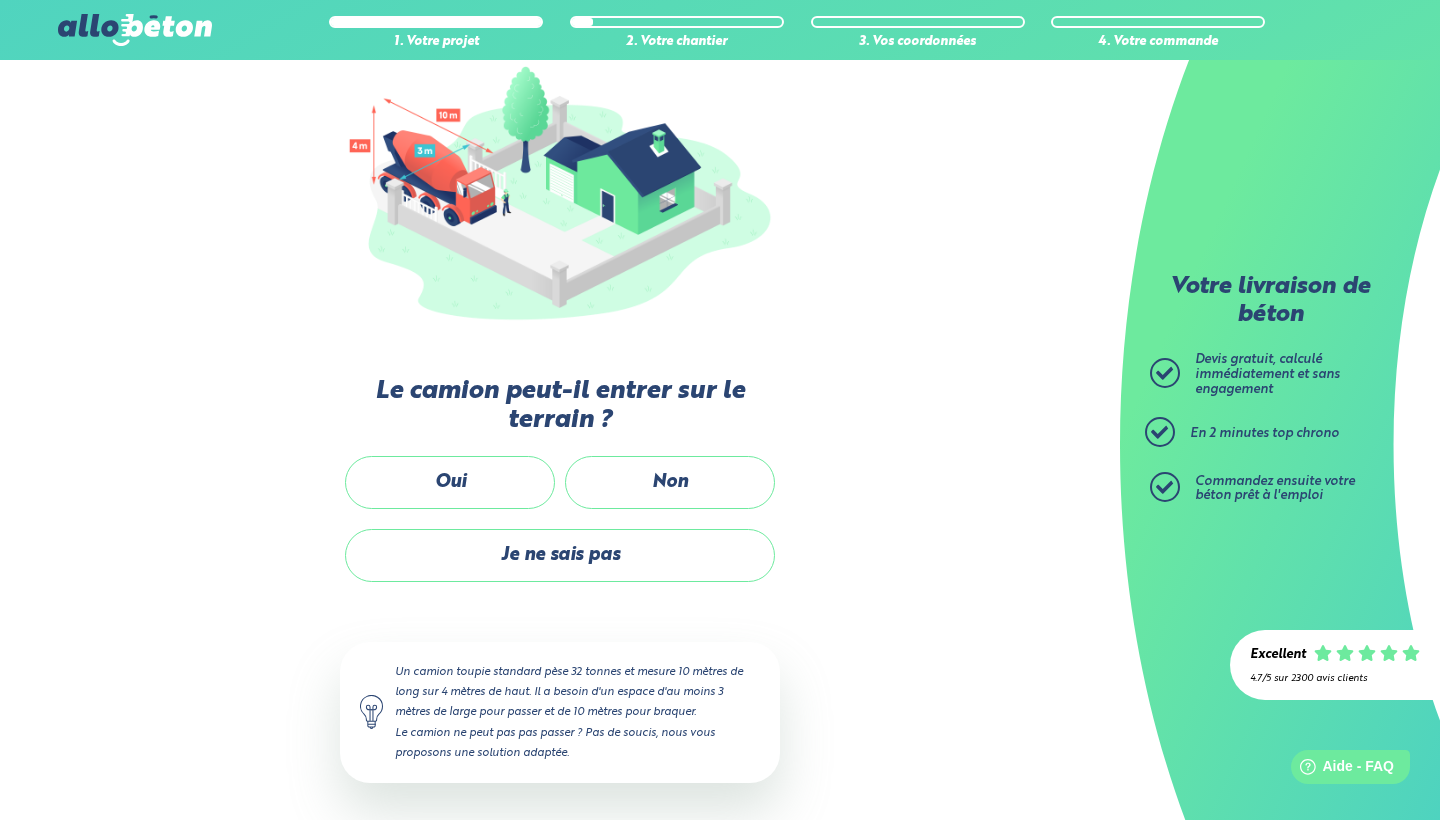 scroll, scrollTop: 237, scrollLeft: 0, axis: vertical 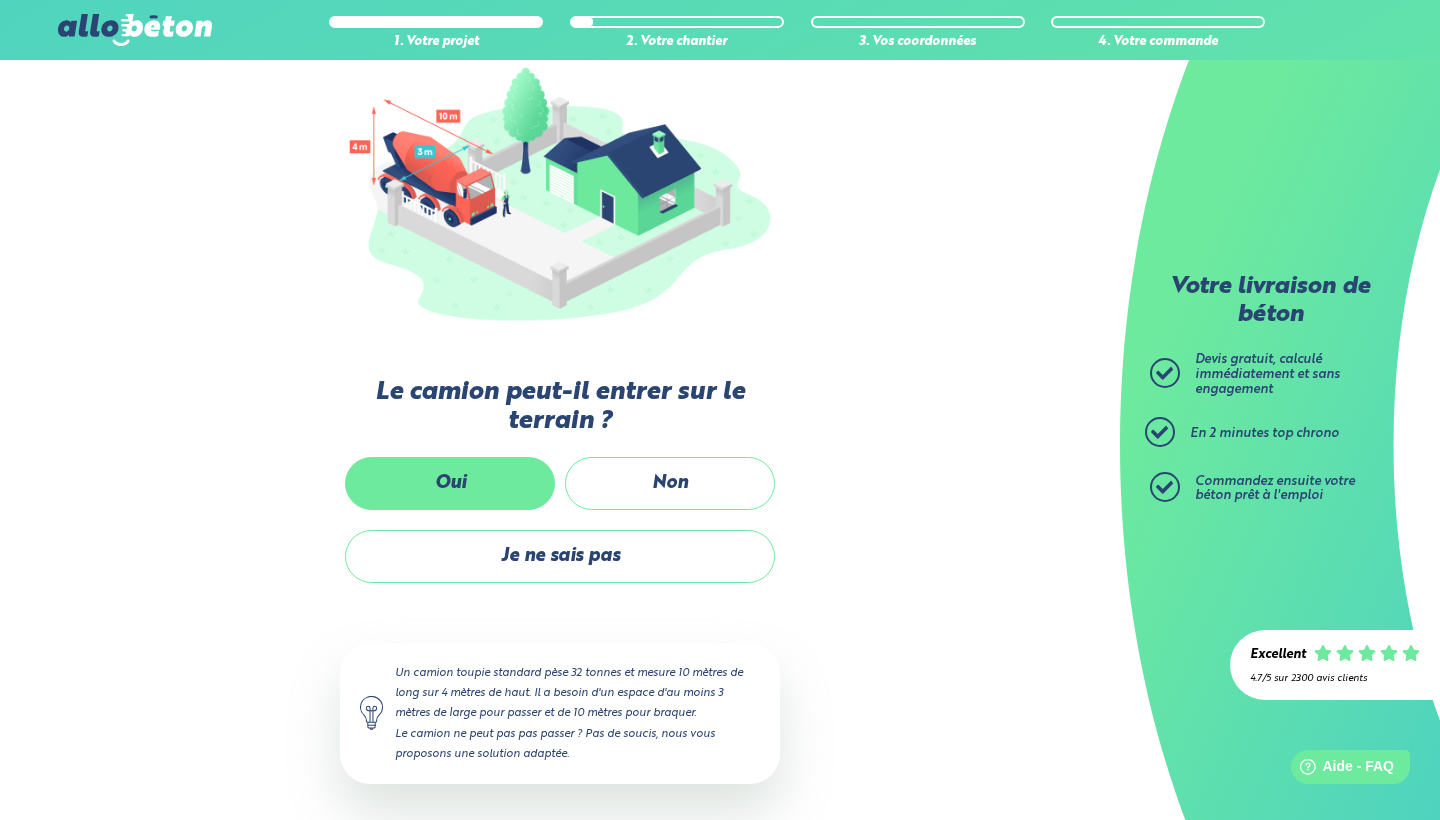 click on "Oui" at bounding box center [450, 483] 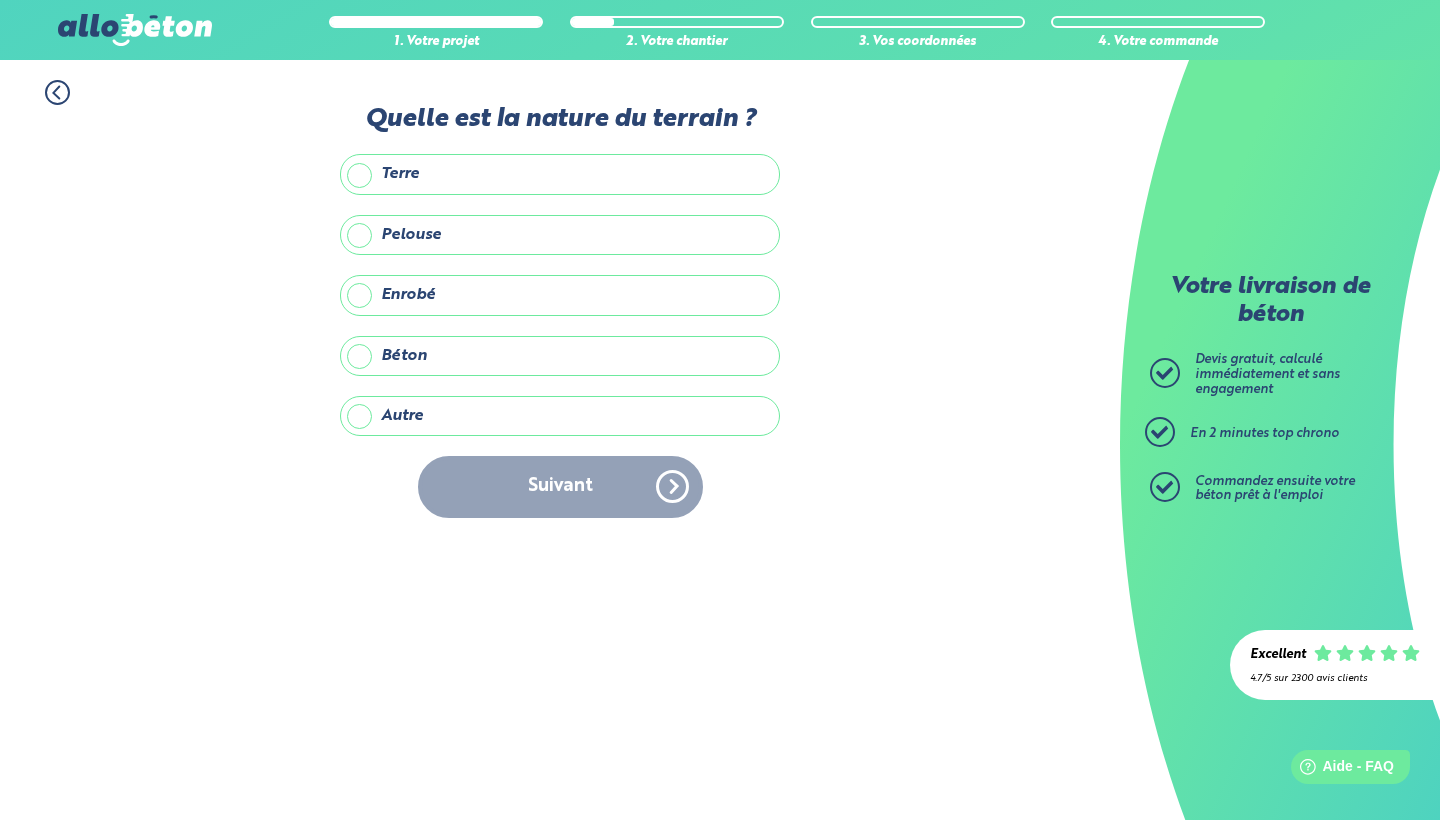 click on "Terre" at bounding box center [560, 174] 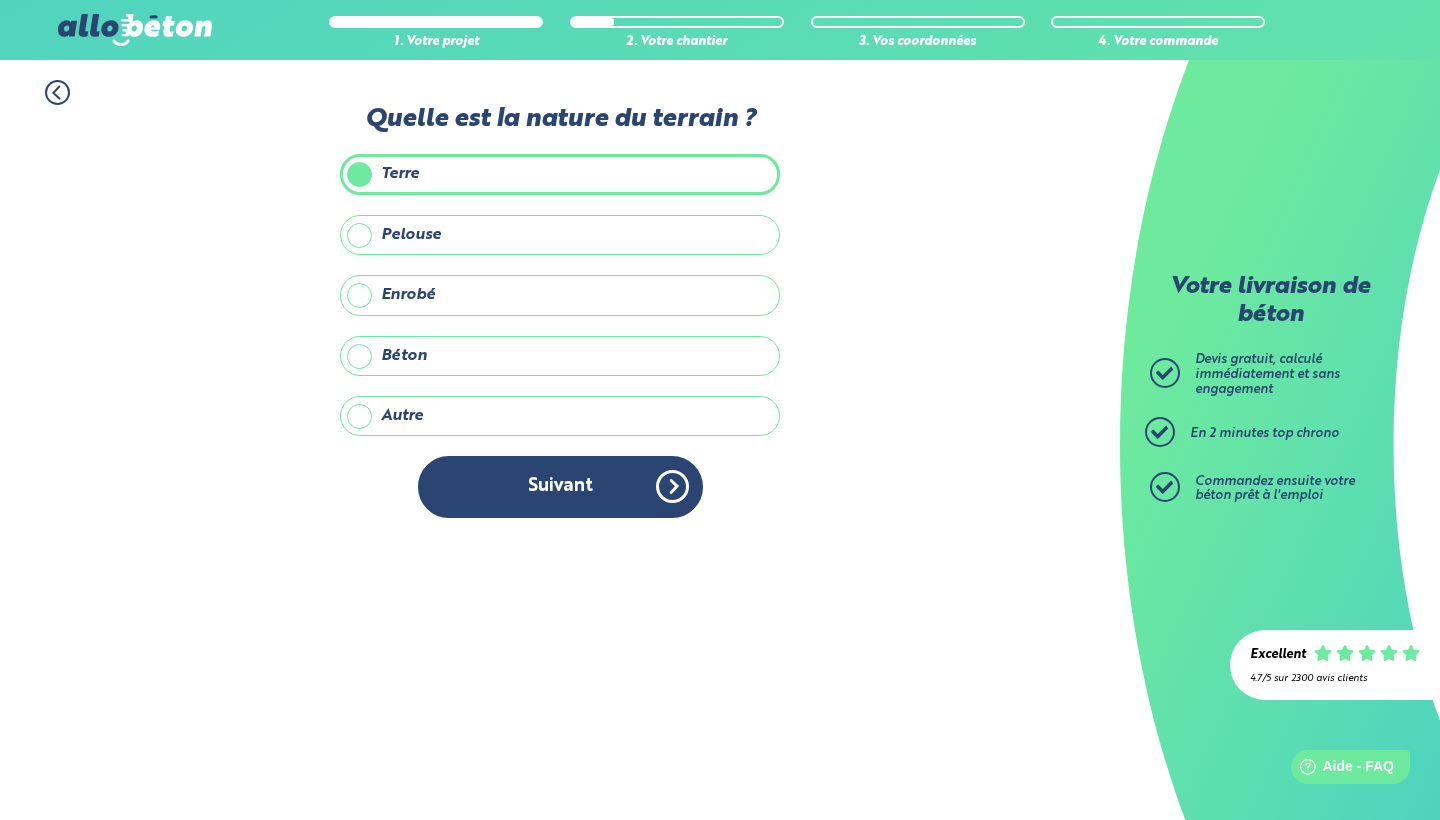 click on "Enrobé" at bounding box center [560, 295] 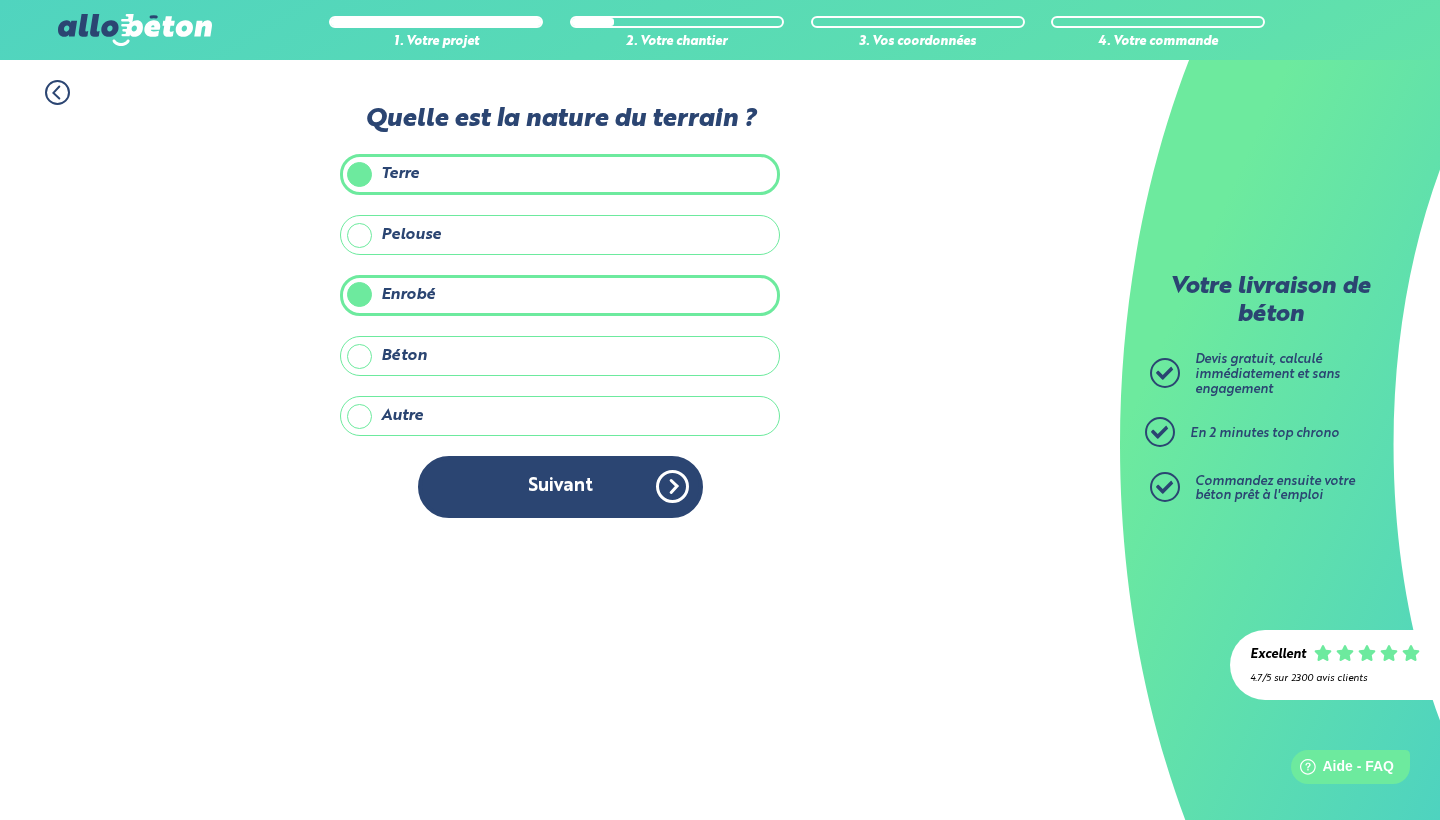 click on "Enrobé" at bounding box center [560, 295] 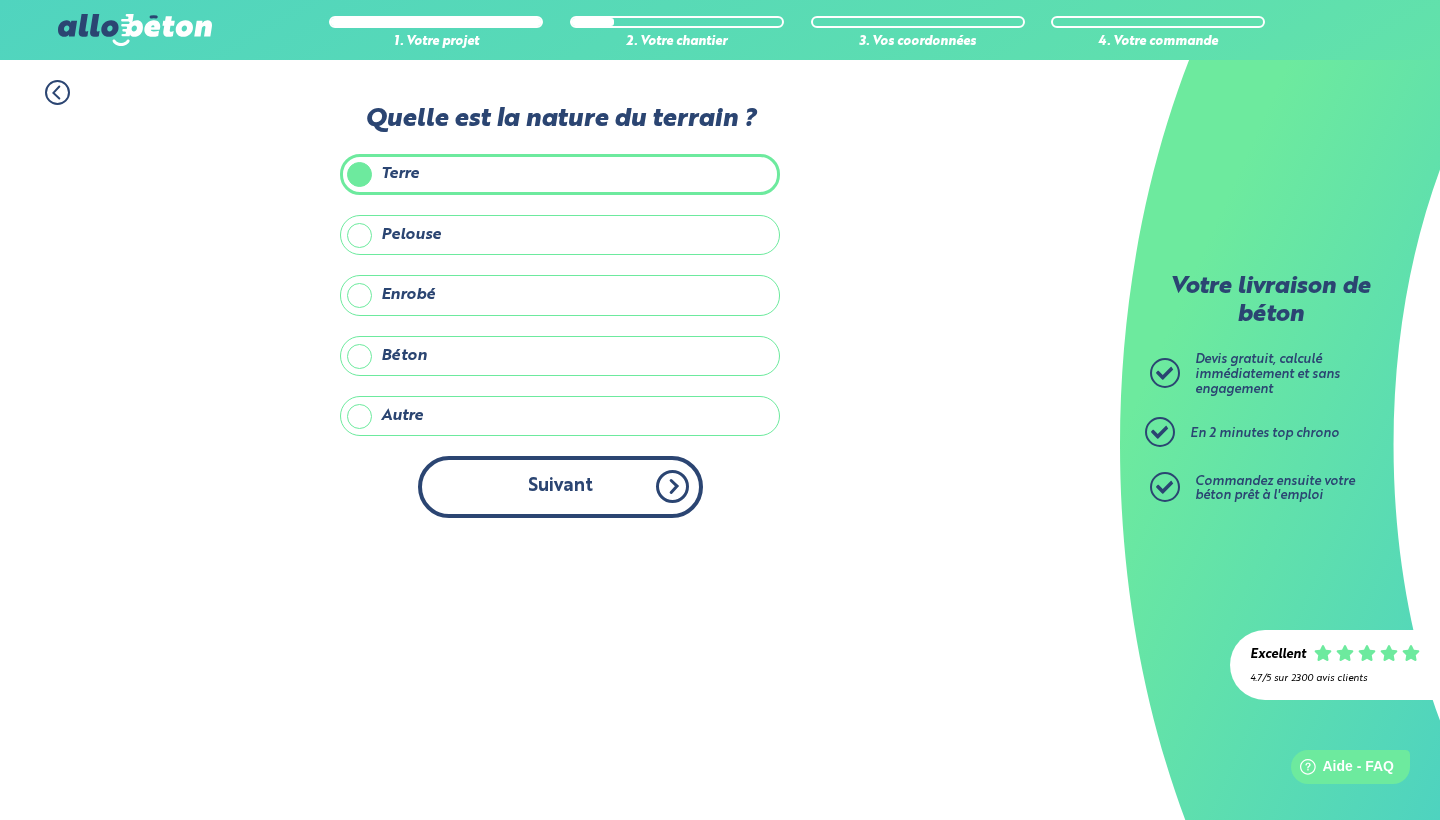 click on "Suivant" at bounding box center [560, 486] 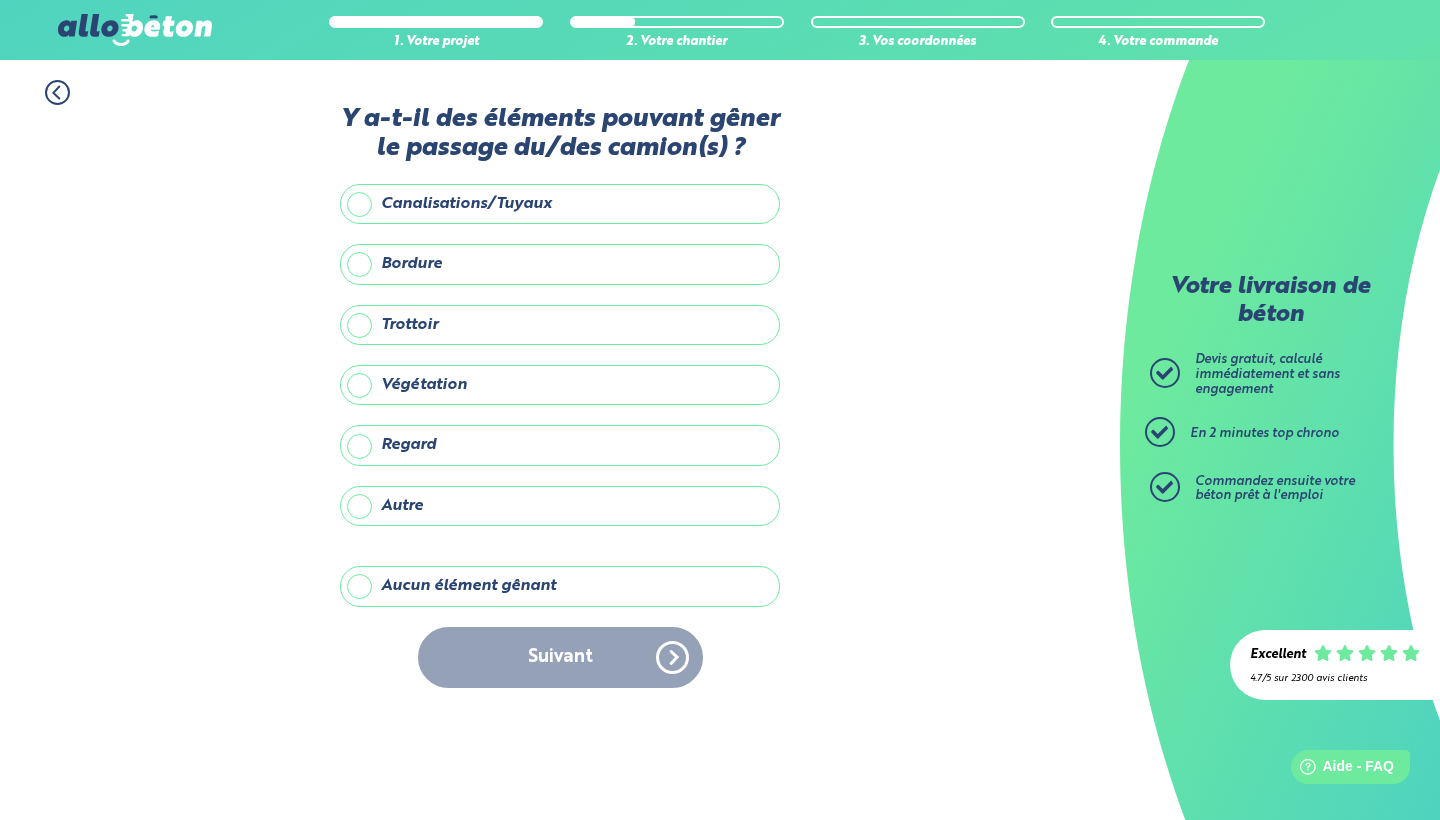 click on "Aucun élément gênant" at bounding box center (560, 586) 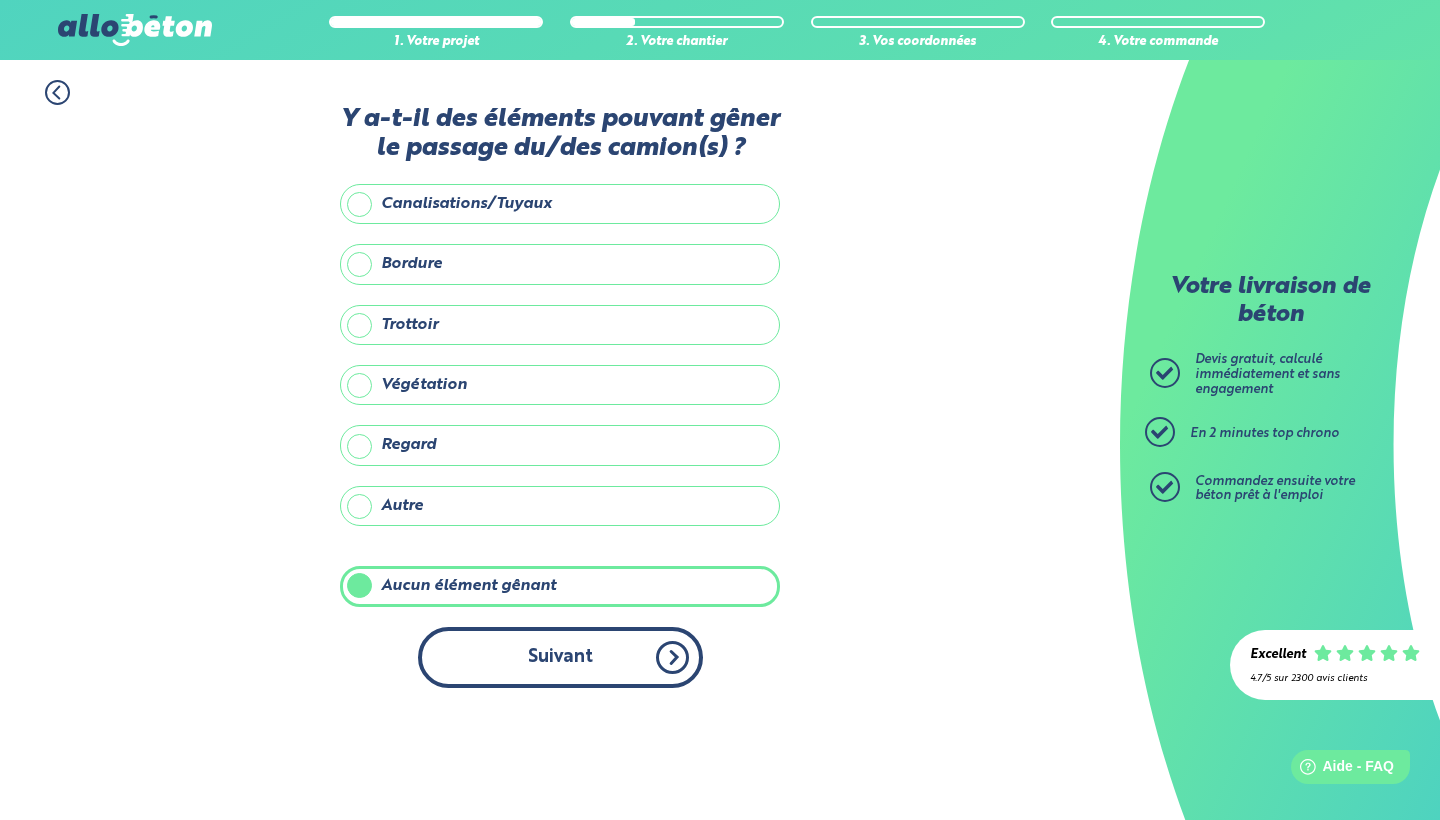 click on "Suivant" at bounding box center (560, 657) 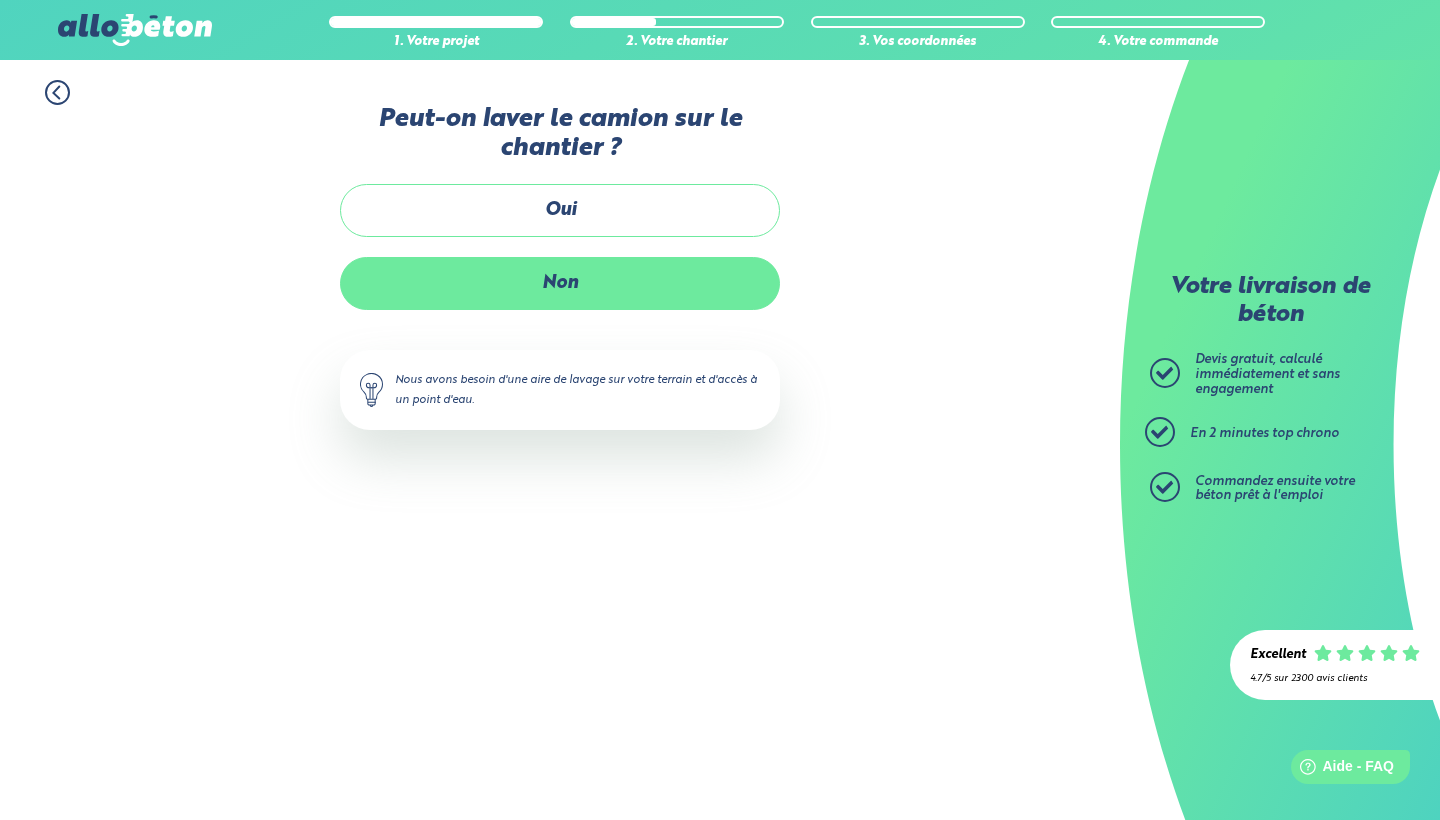 click on "Non" at bounding box center [560, 283] 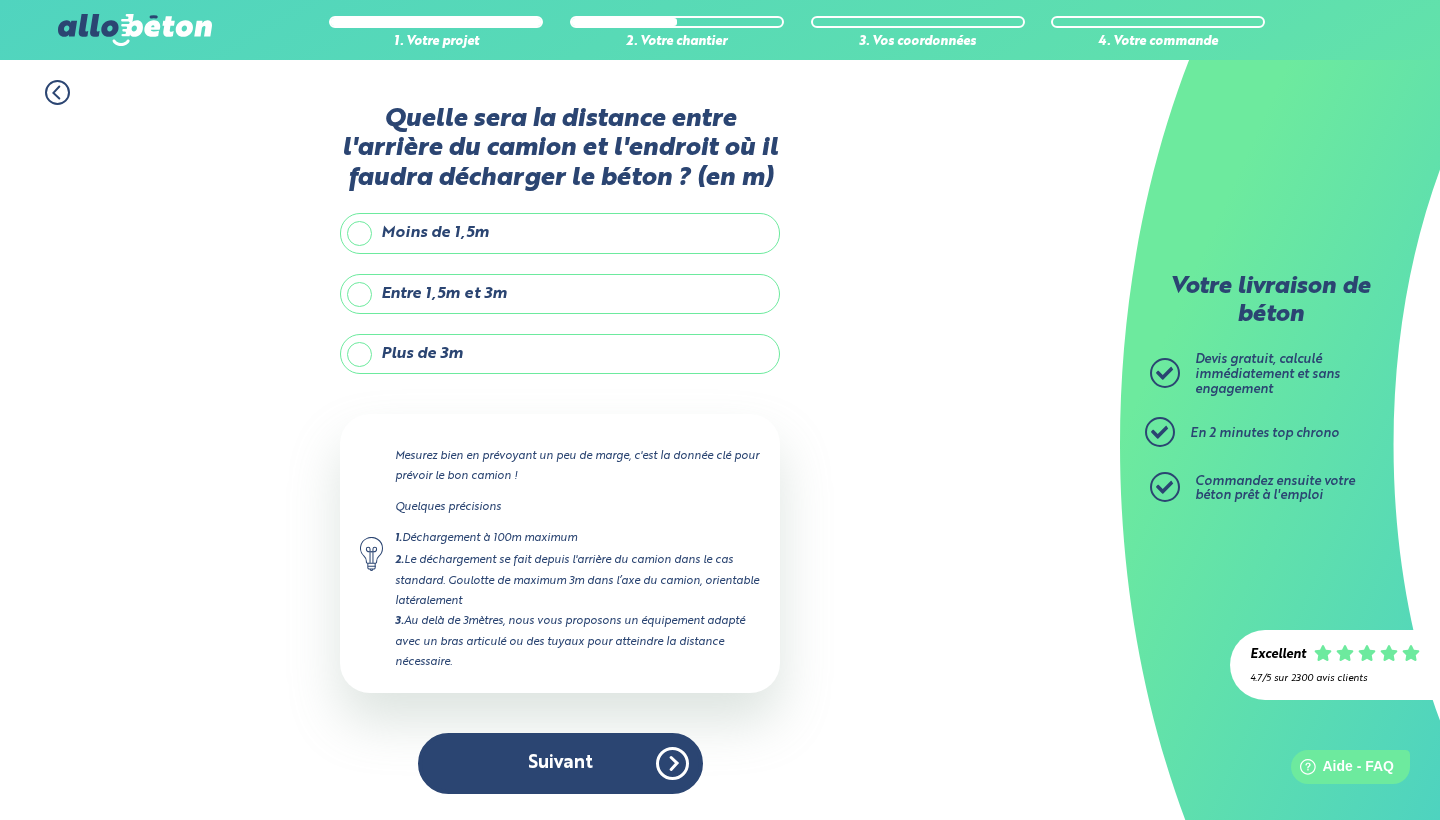 click on "Moins de 1,5m" at bounding box center [560, 233] 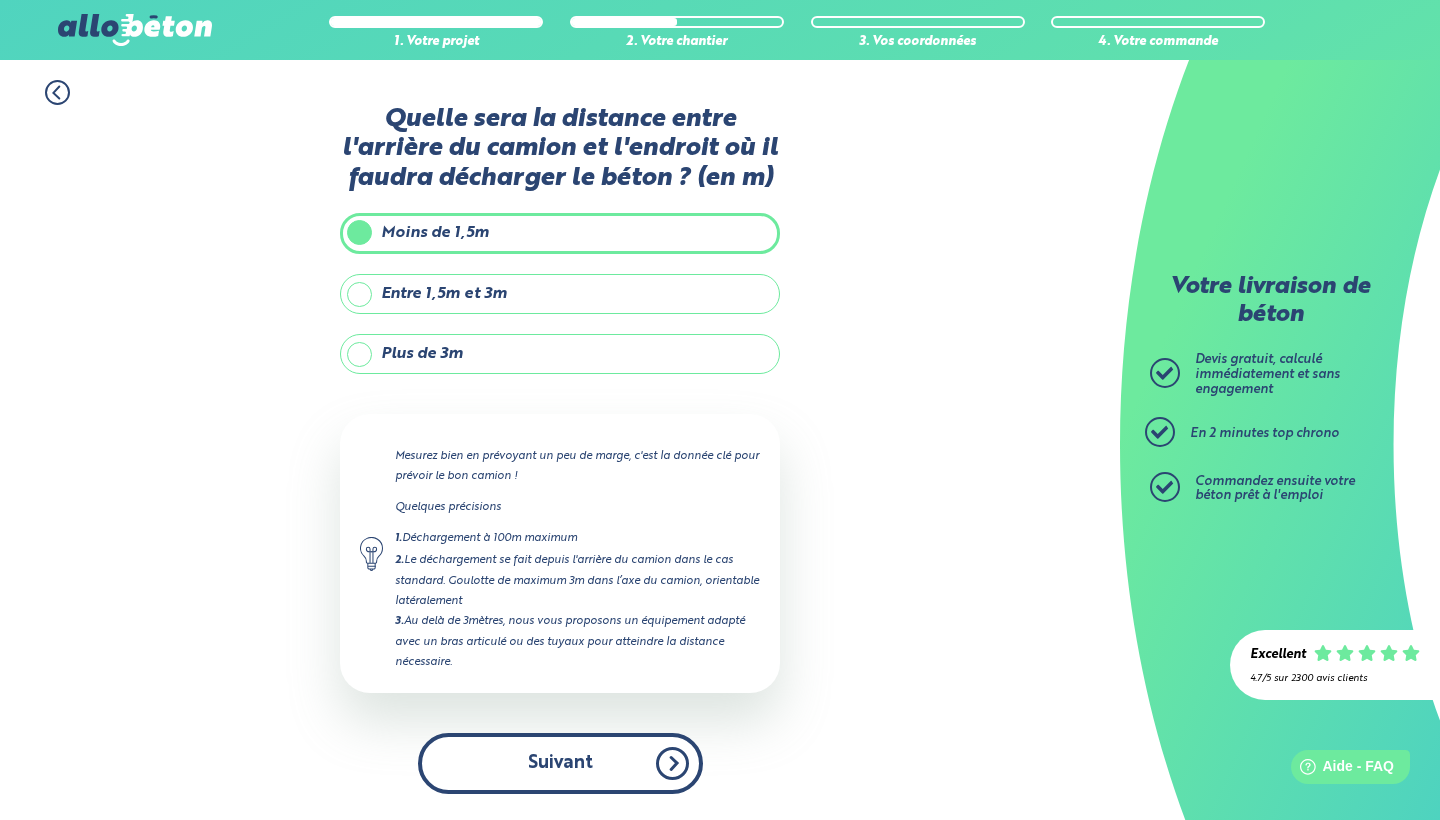 click on "Suivant" at bounding box center (560, 763) 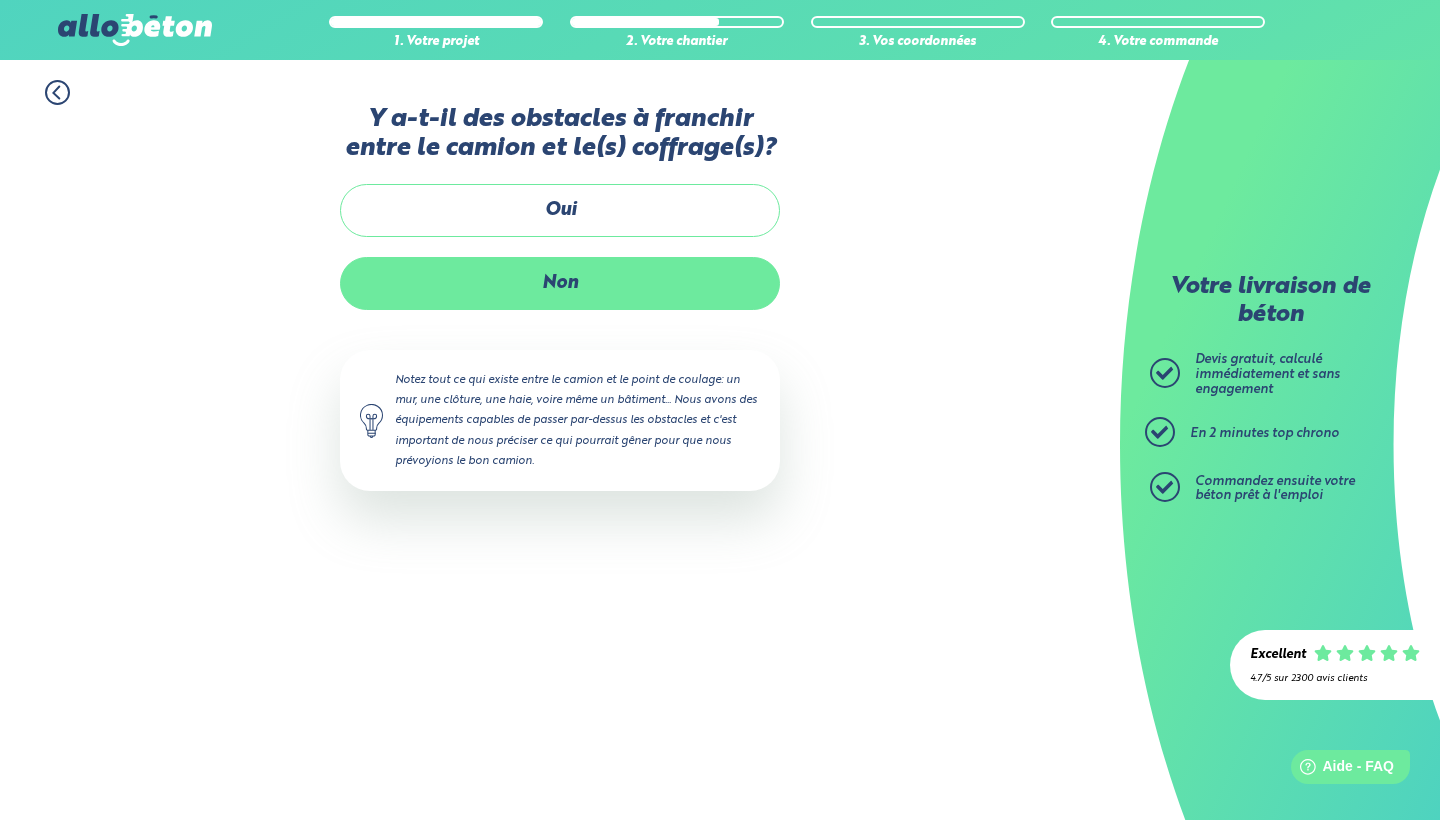 click on "Non" at bounding box center (560, 283) 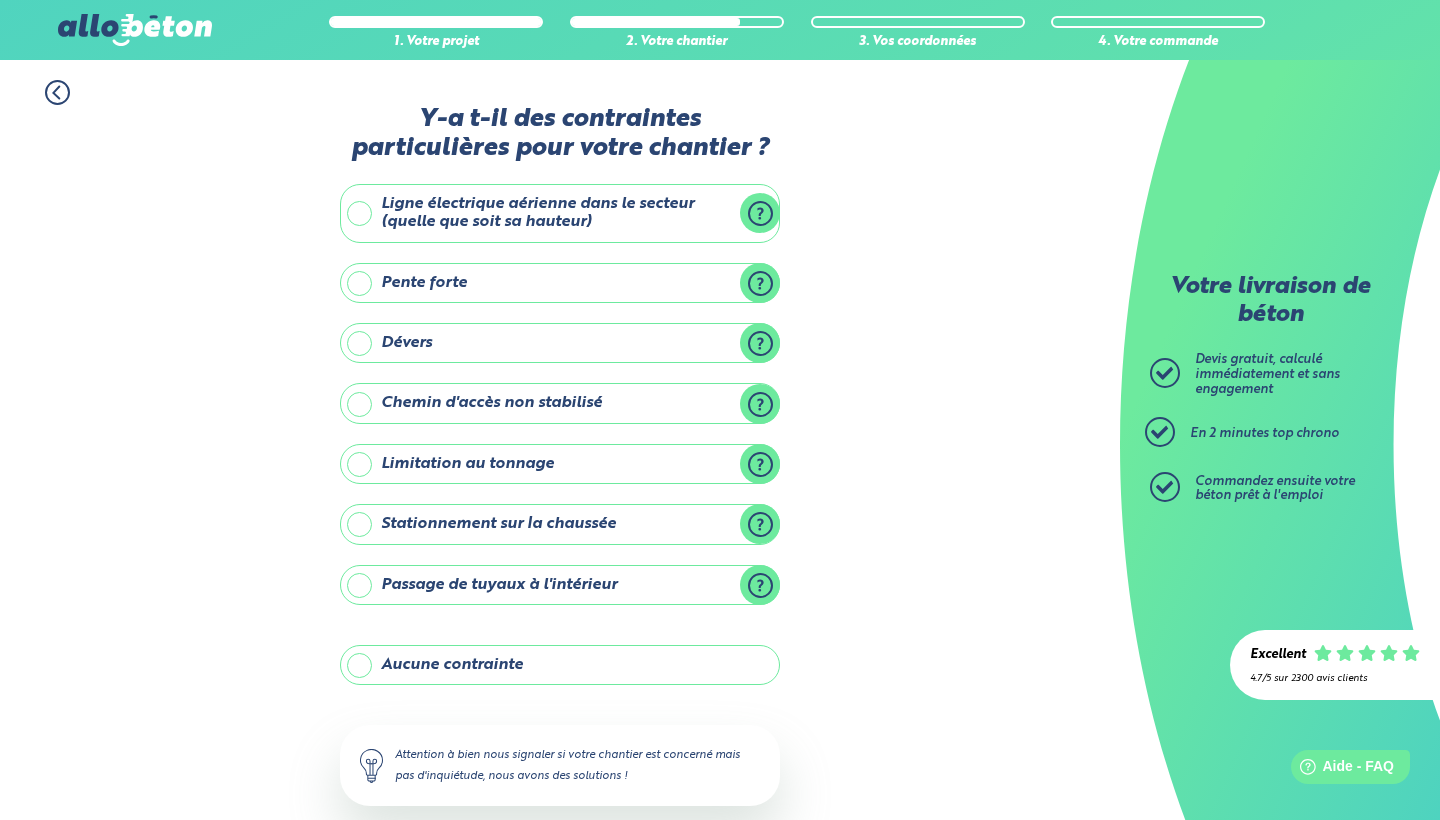 click on "Aucune contrainte" at bounding box center (560, 665) 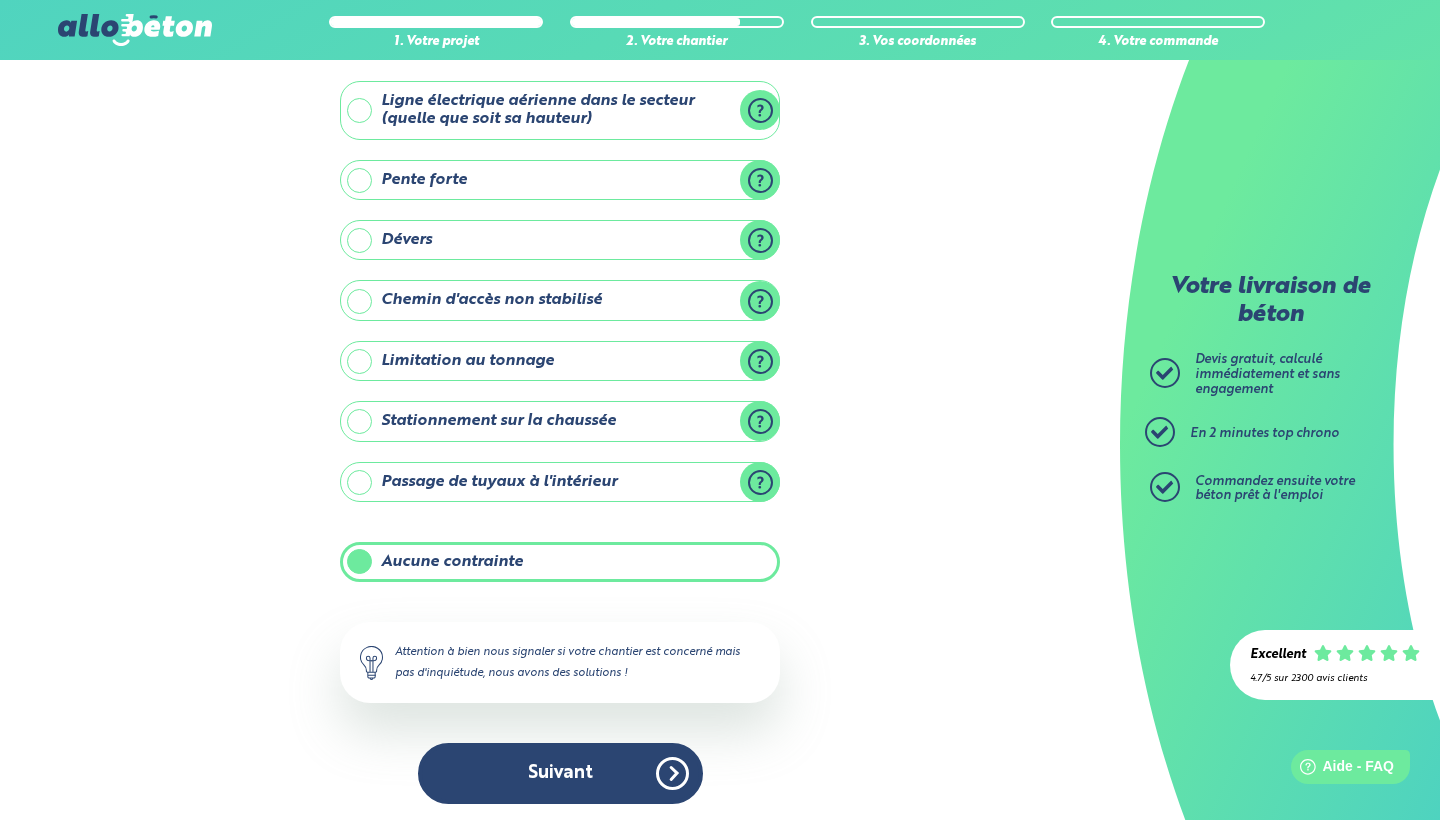 scroll, scrollTop: 102, scrollLeft: 0, axis: vertical 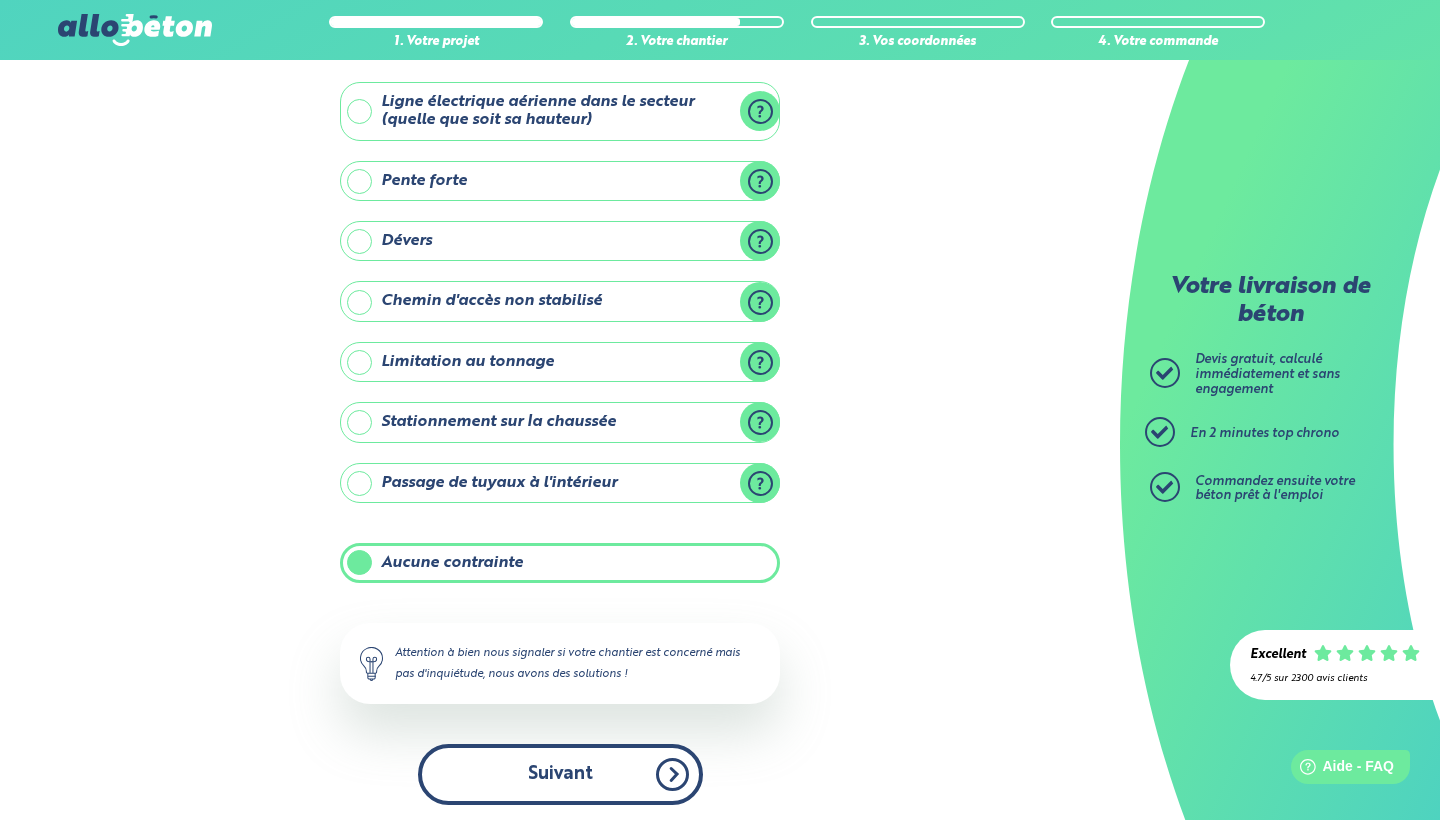 click on "Suivant" at bounding box center [560, 774] 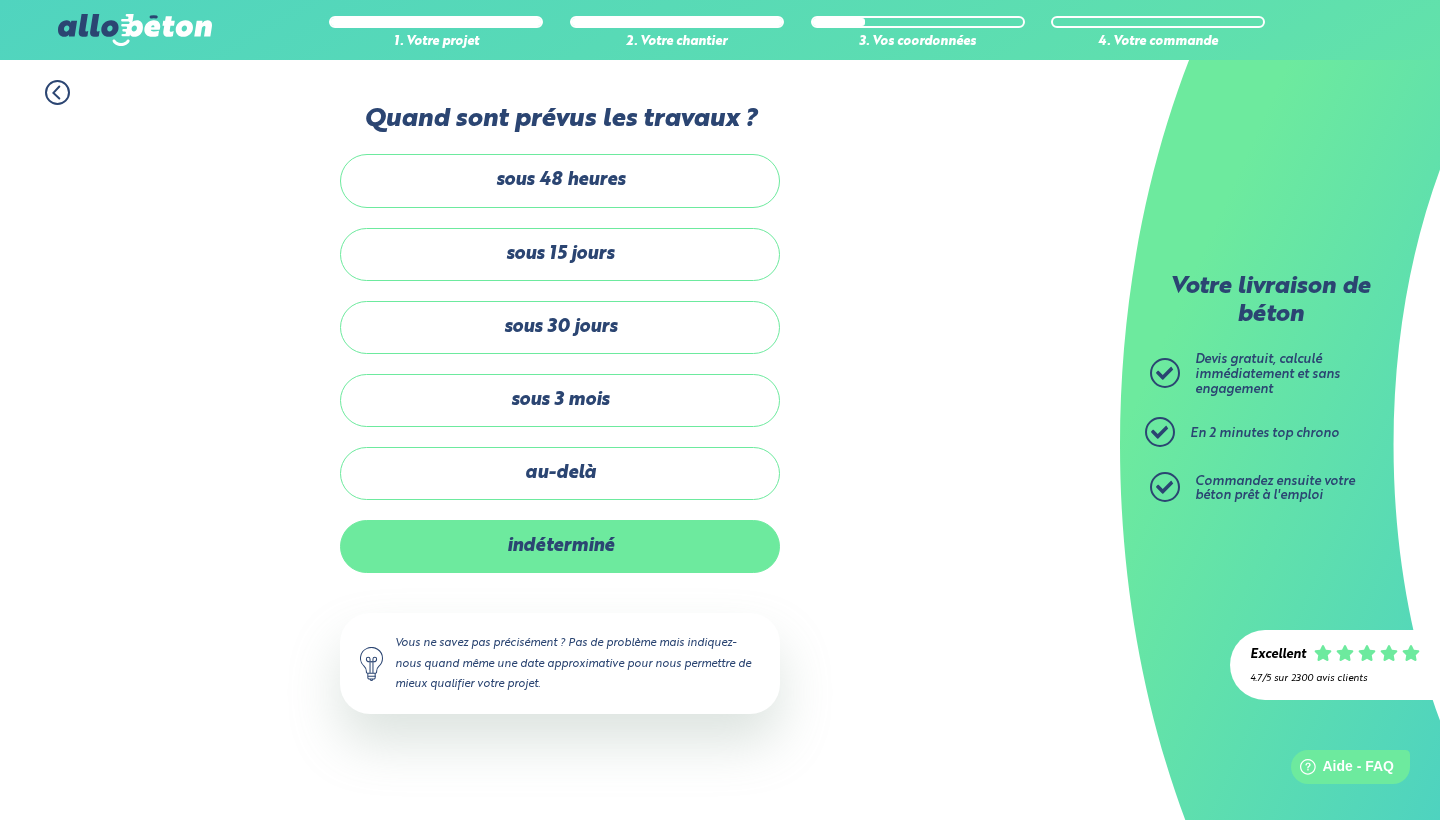 click on "indéterminé" at bounding box center [560, 546] 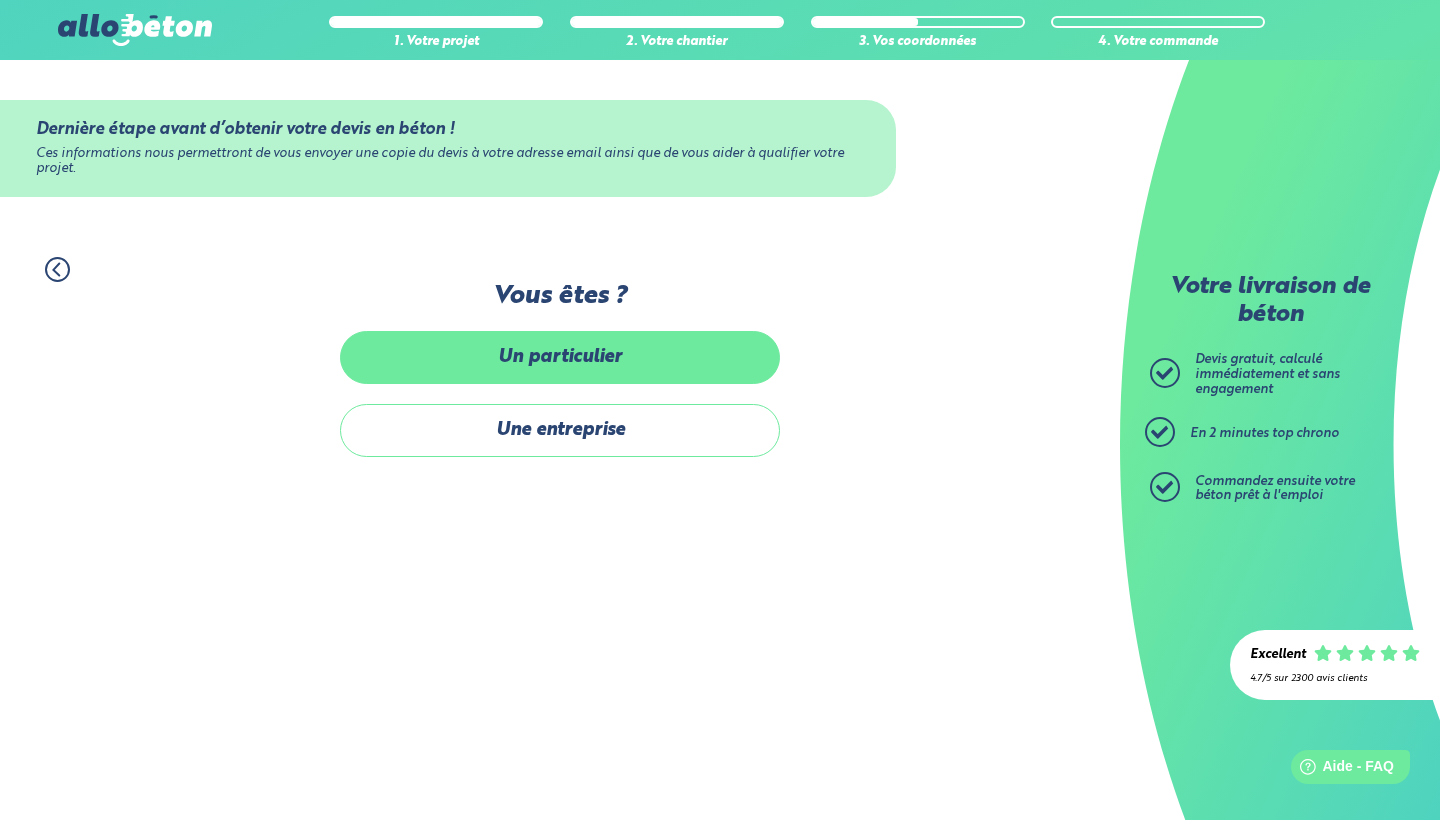 click on "Un particulier" at bounding box center (560, 357) 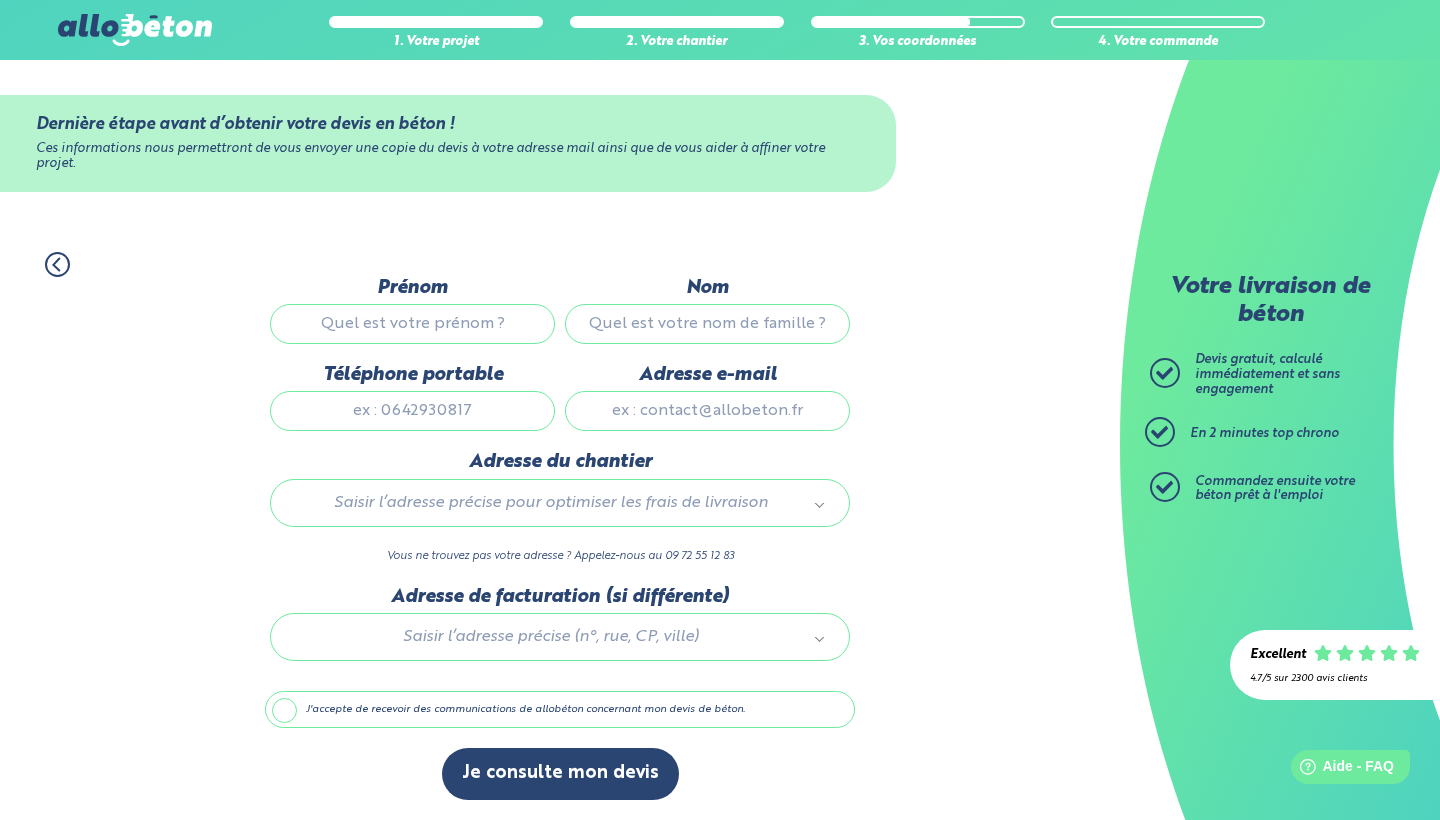scroll, scrollTop: 11, scrollLeft: 0, axis: vertical 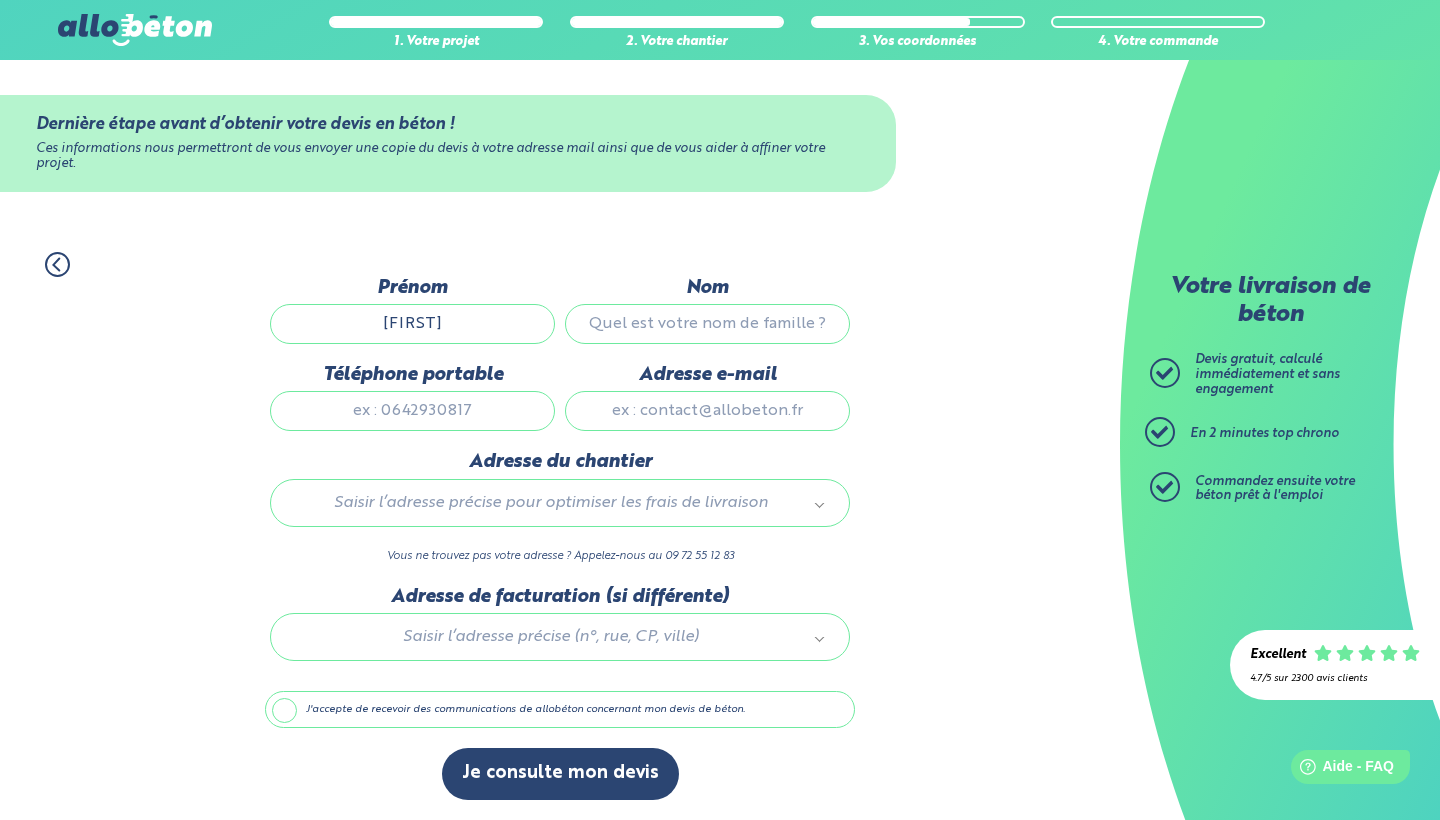 type on "[FIRST]" 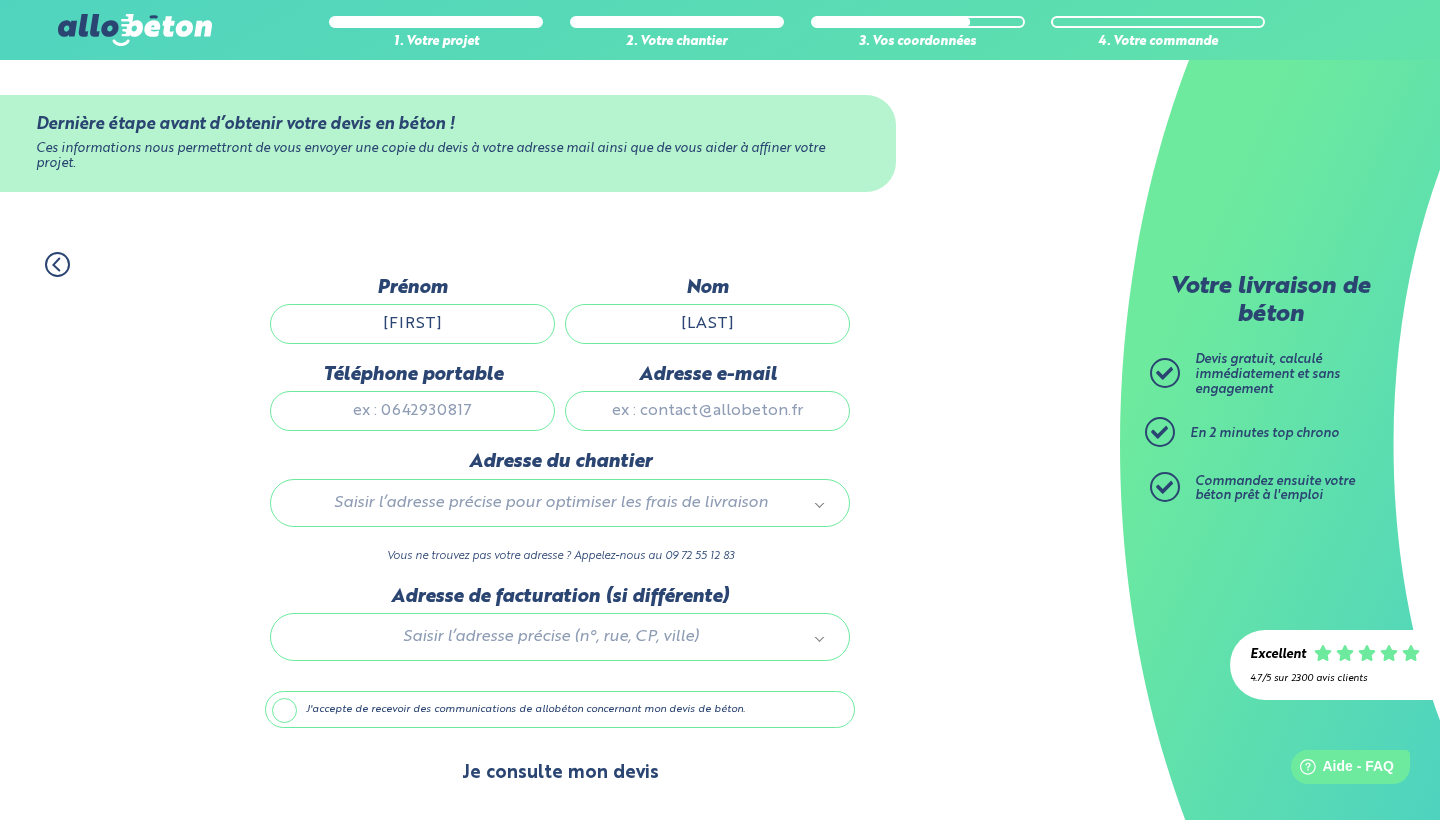 type on "[LAST]" 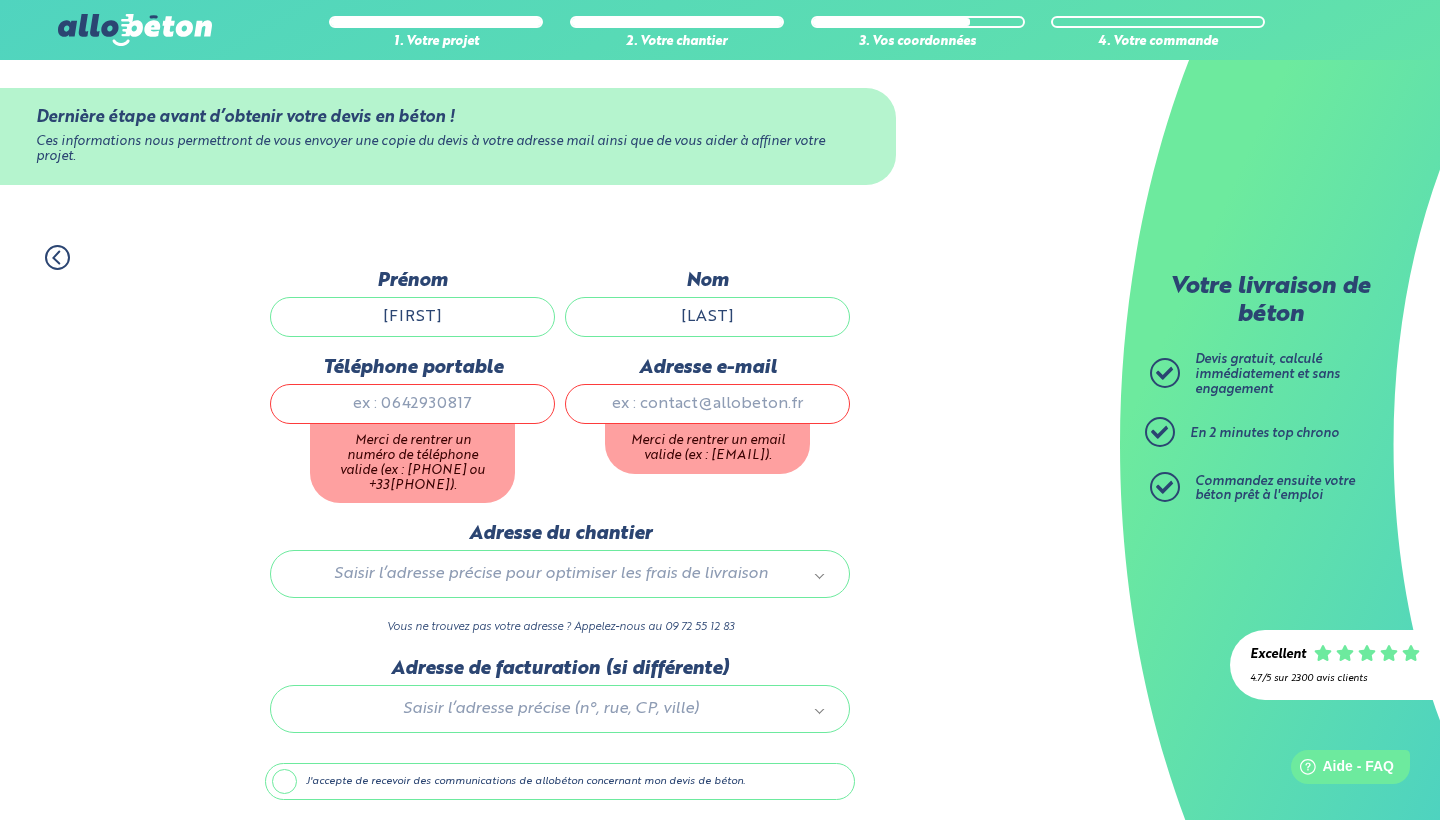 scroll, scrollTop: 11, scrollLeft: 0, axis: vertical 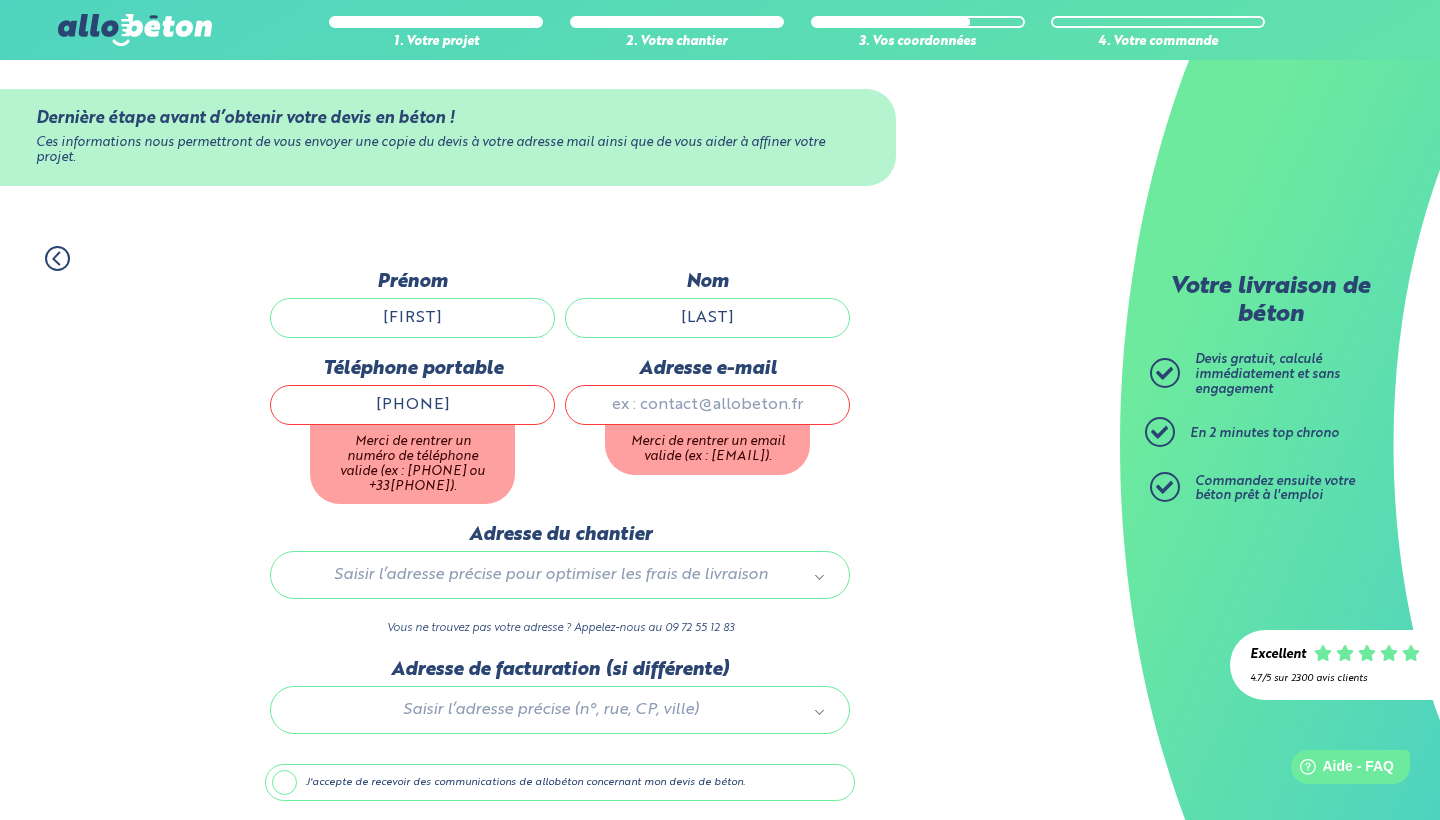 type on "[PHONE]" 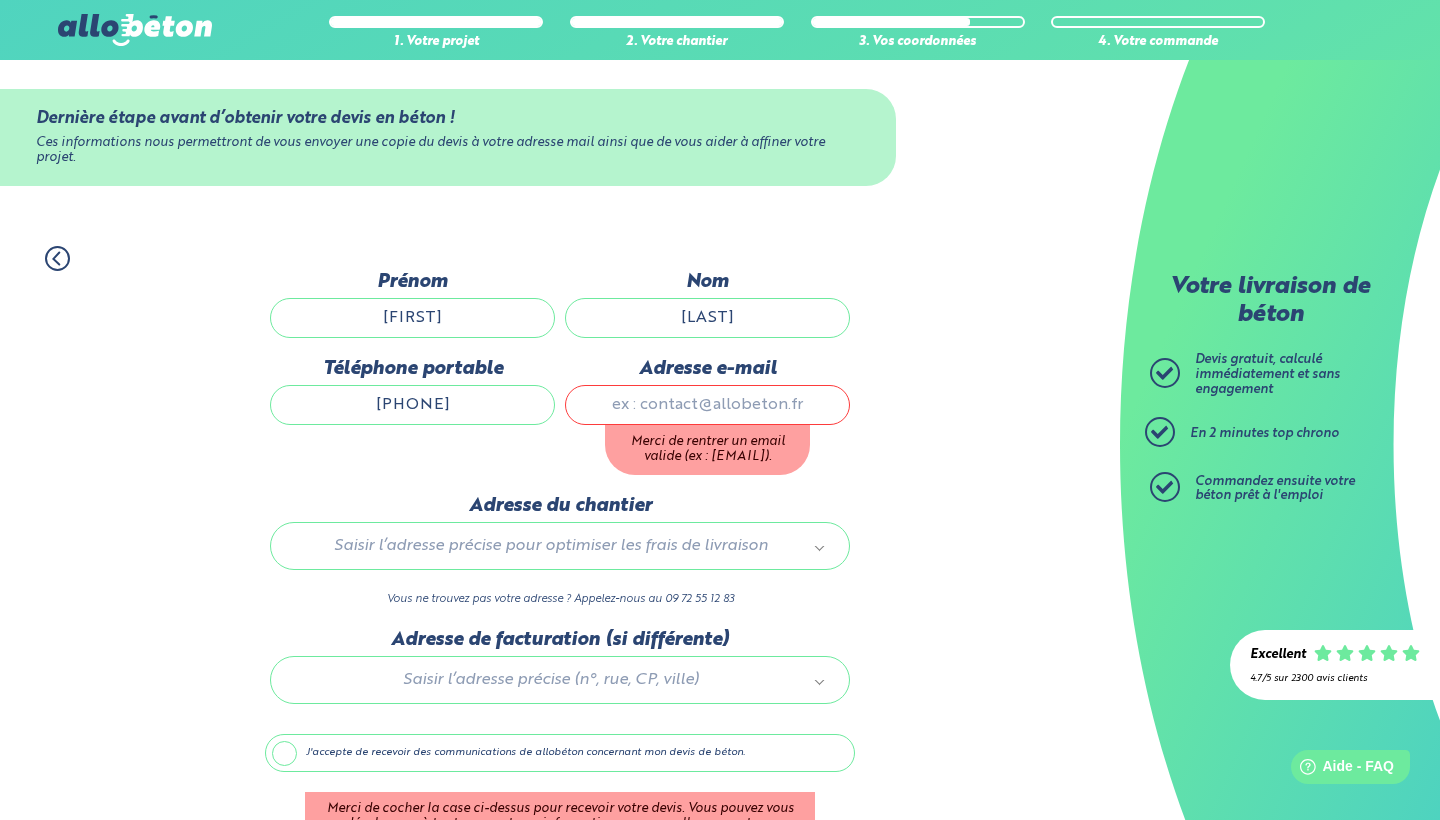 click on "Adresse e-mail" at bounding box center (707, 405) 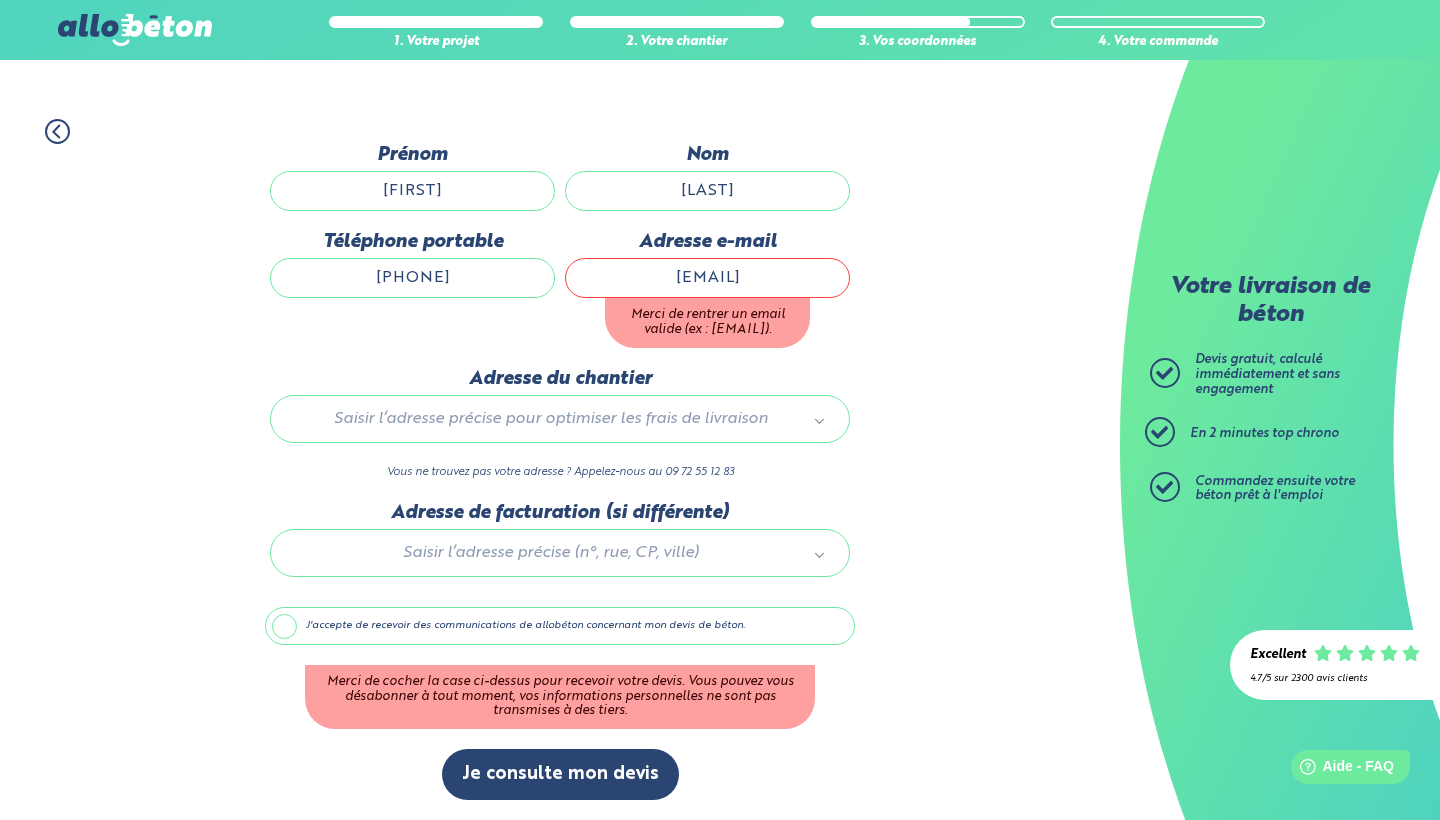 scroll, scrollTop: 141, scrollLeft: 0, axis: vertical 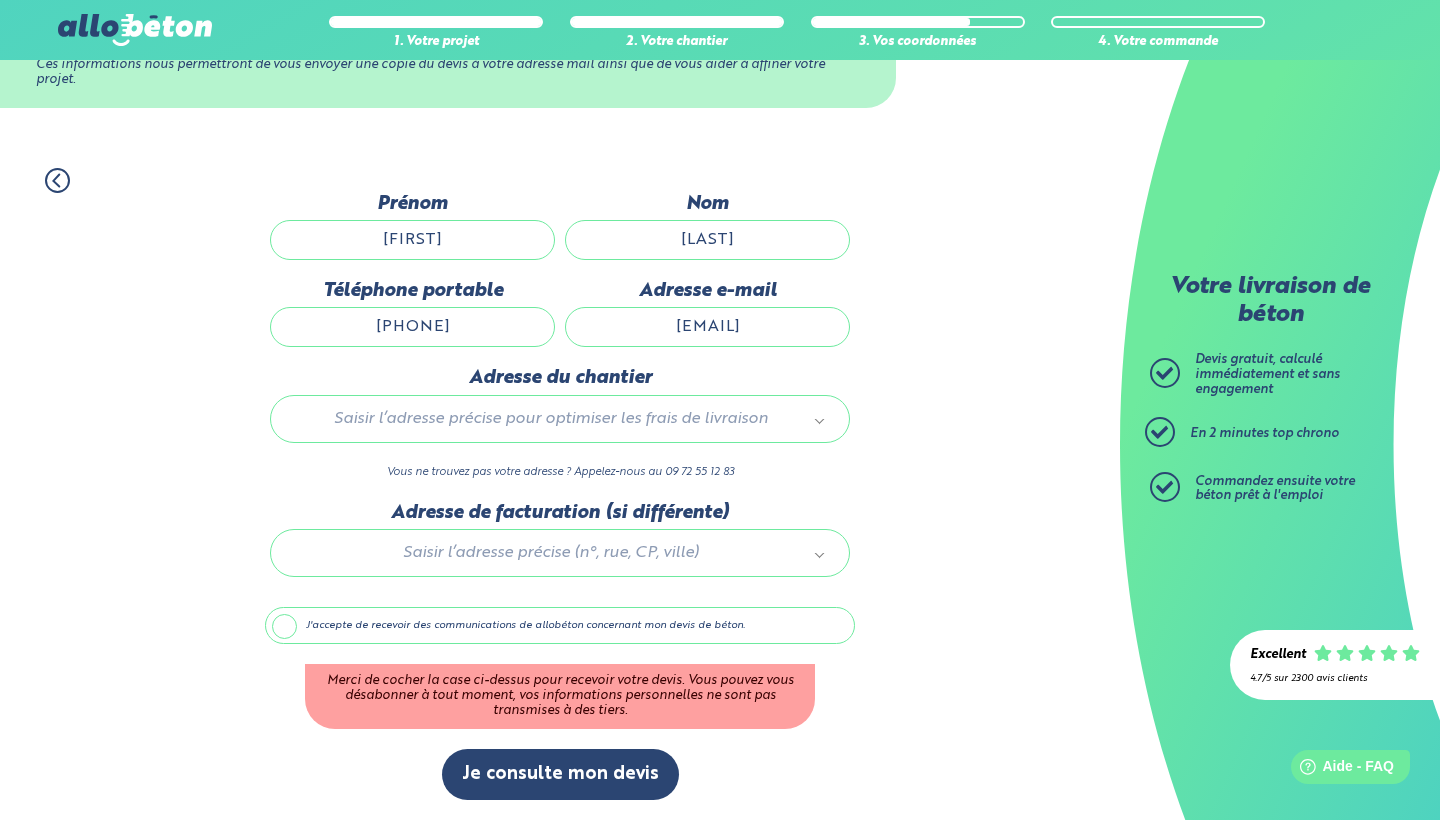 click on "J'accepte de recevoir des communications de allobéton concernant mon devis de béton." at bounding box center (560, 626) 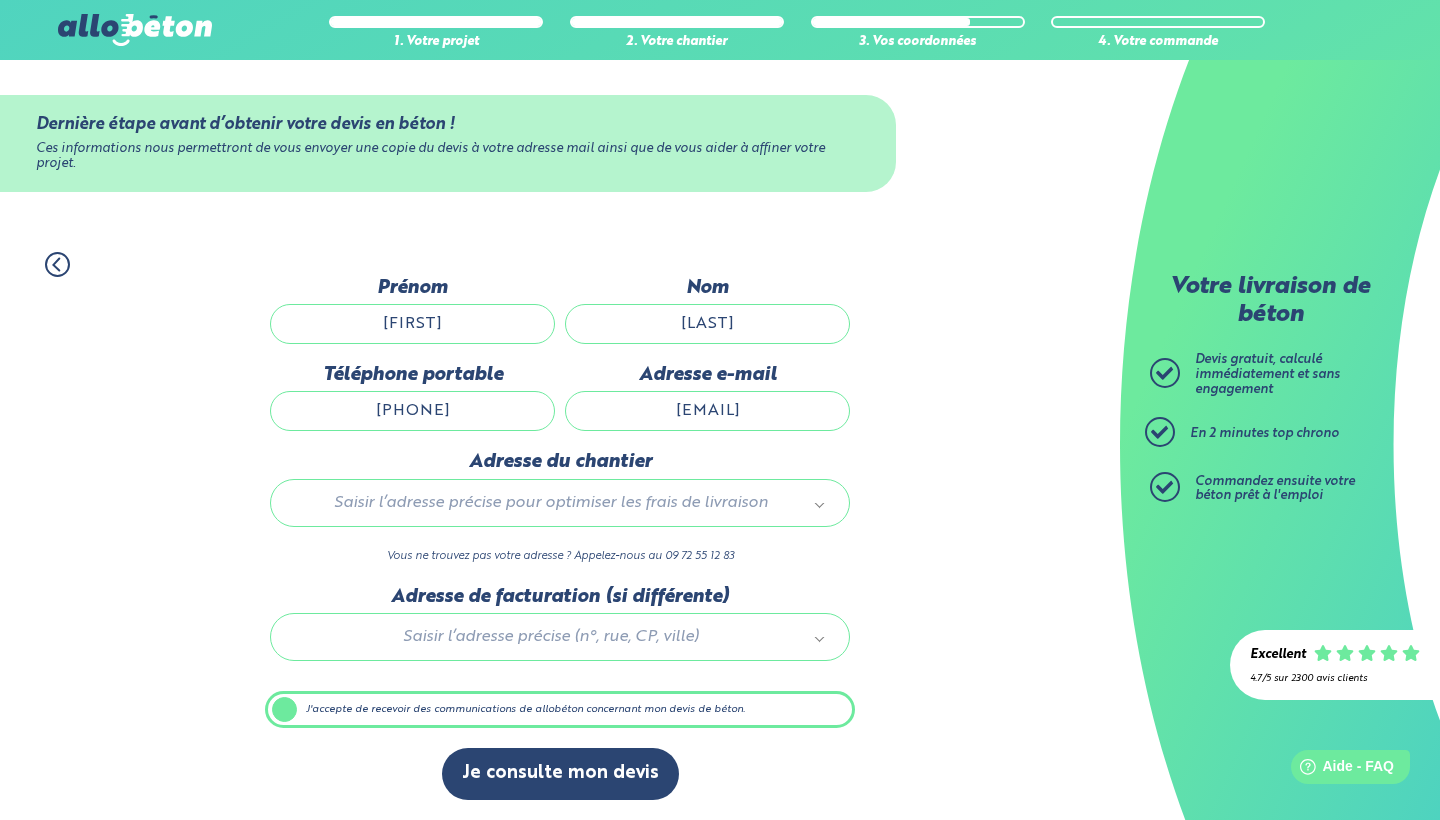 scroll, scrollTop: 11, scrollLeft: 0, axis: vertical 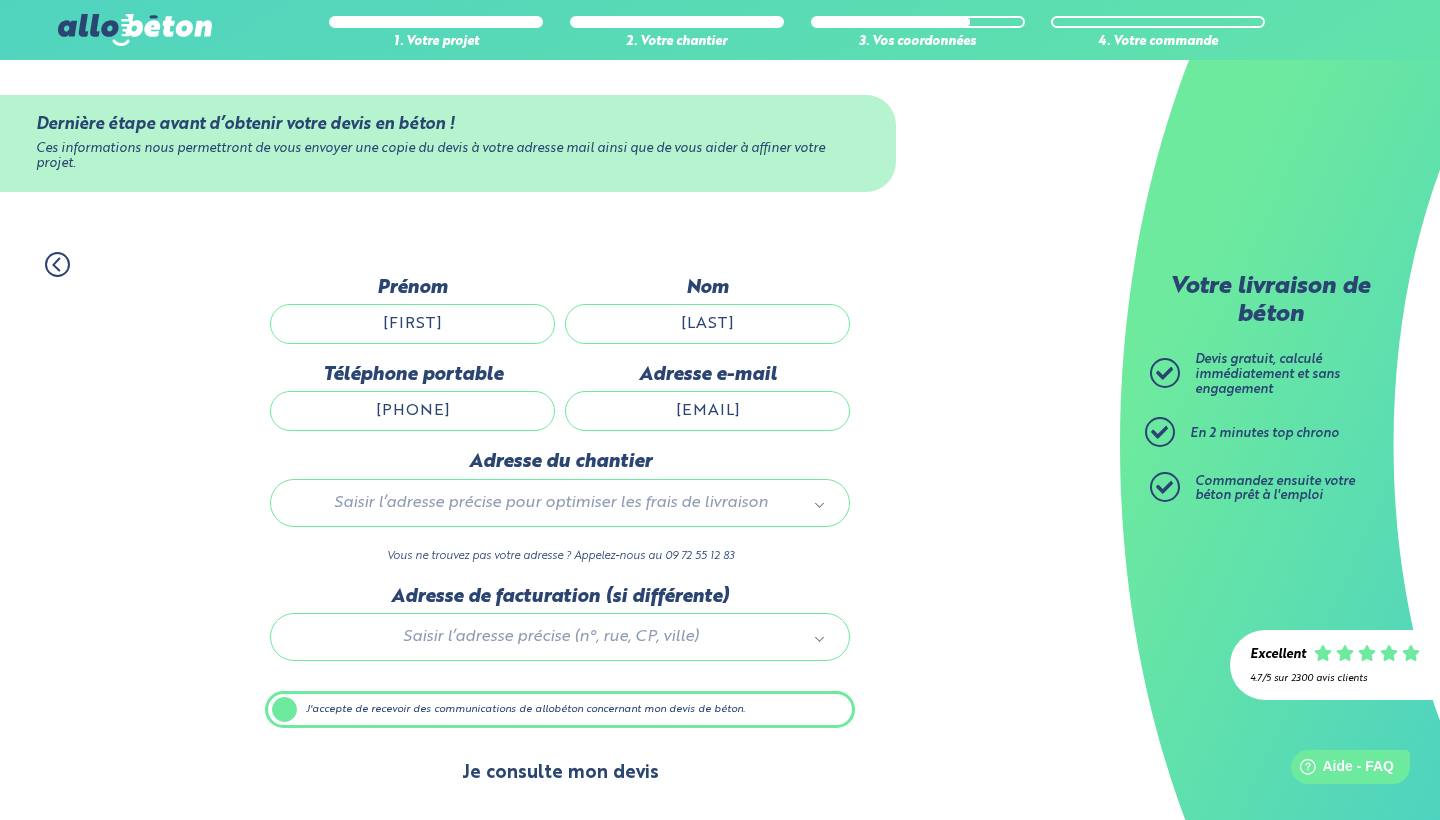 click on "Je consulte mon devis" at bounding box center [560, 773] 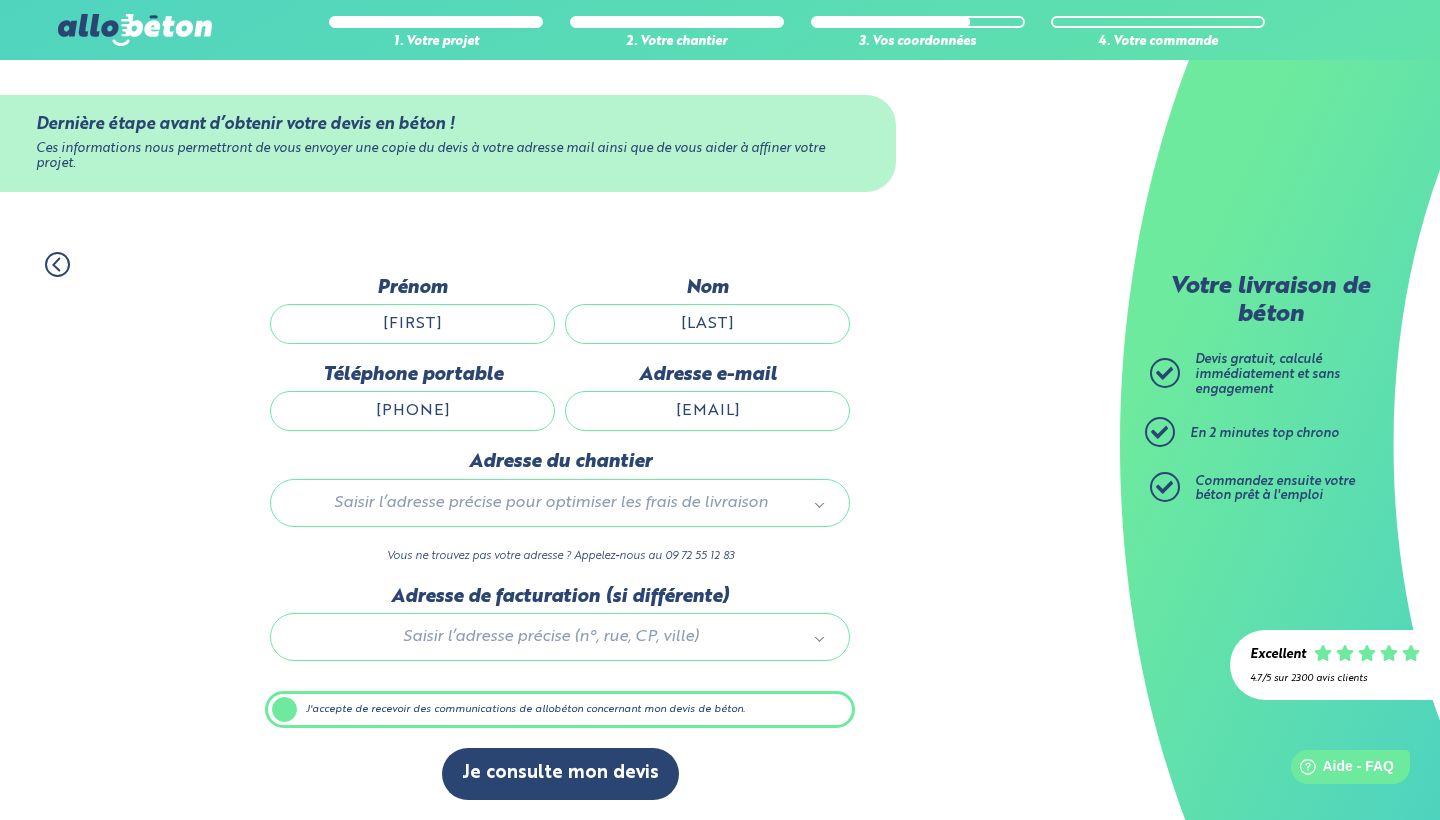 scroll, scrollTop: 11, scrollLeft: 0, axis: vertical 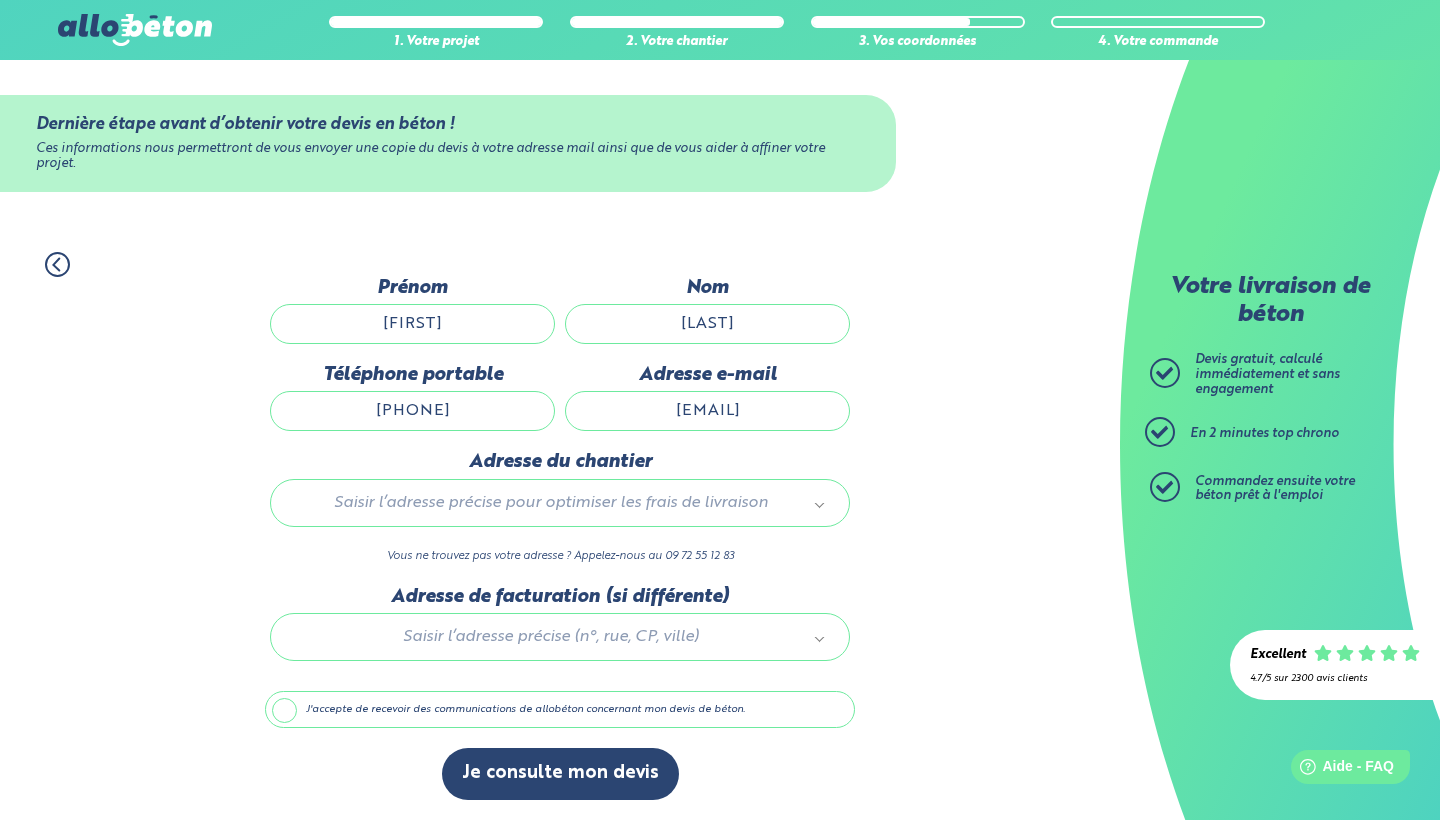 click on "J'accepte de recevoir des communications de allobéton concernant mon devis de béton." at bounding box center (560, 710) 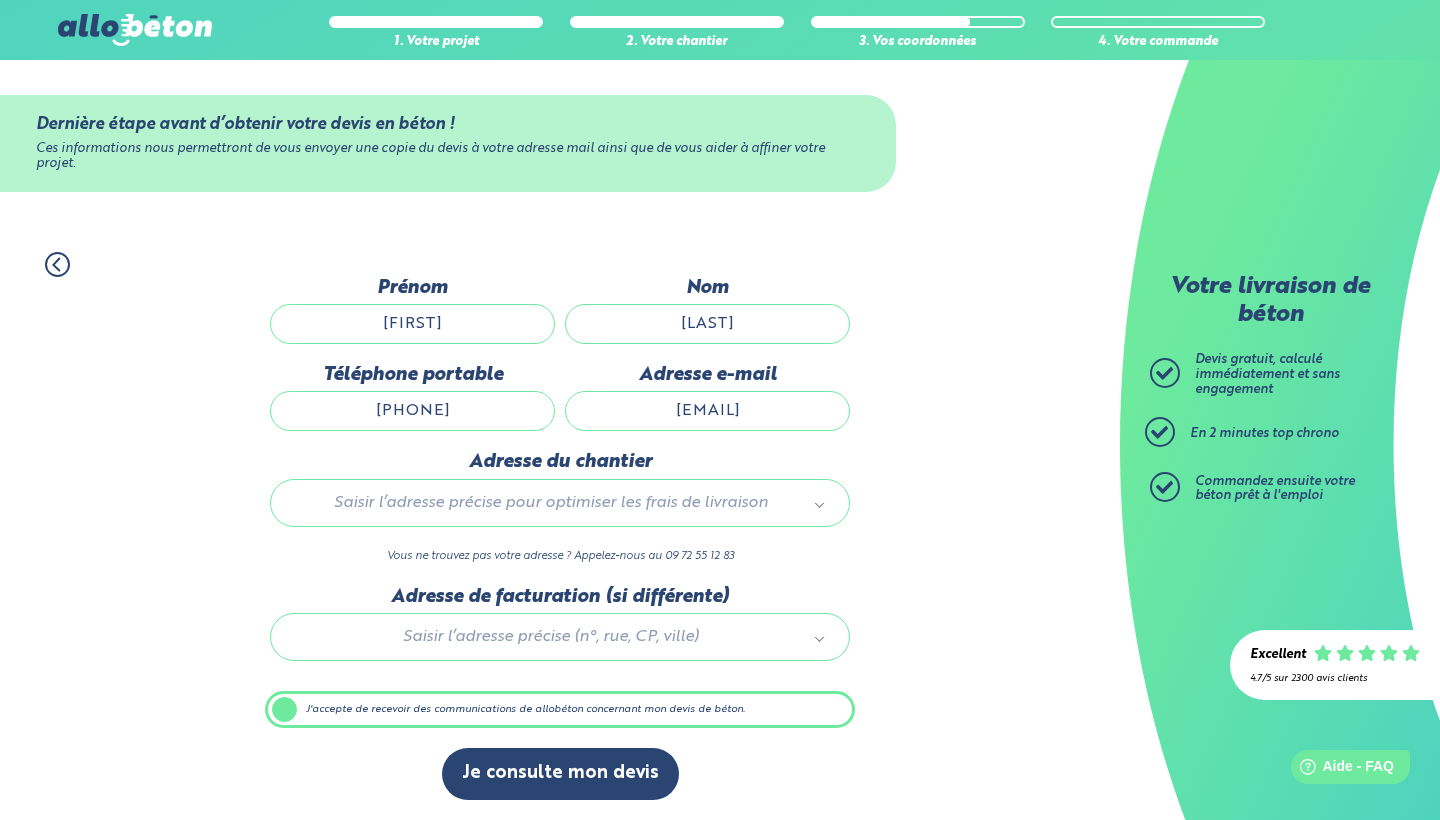click on "J'accepte de recevoir des communications de allobéton concernant mon devis de béton." at bounding box center (560, 710) 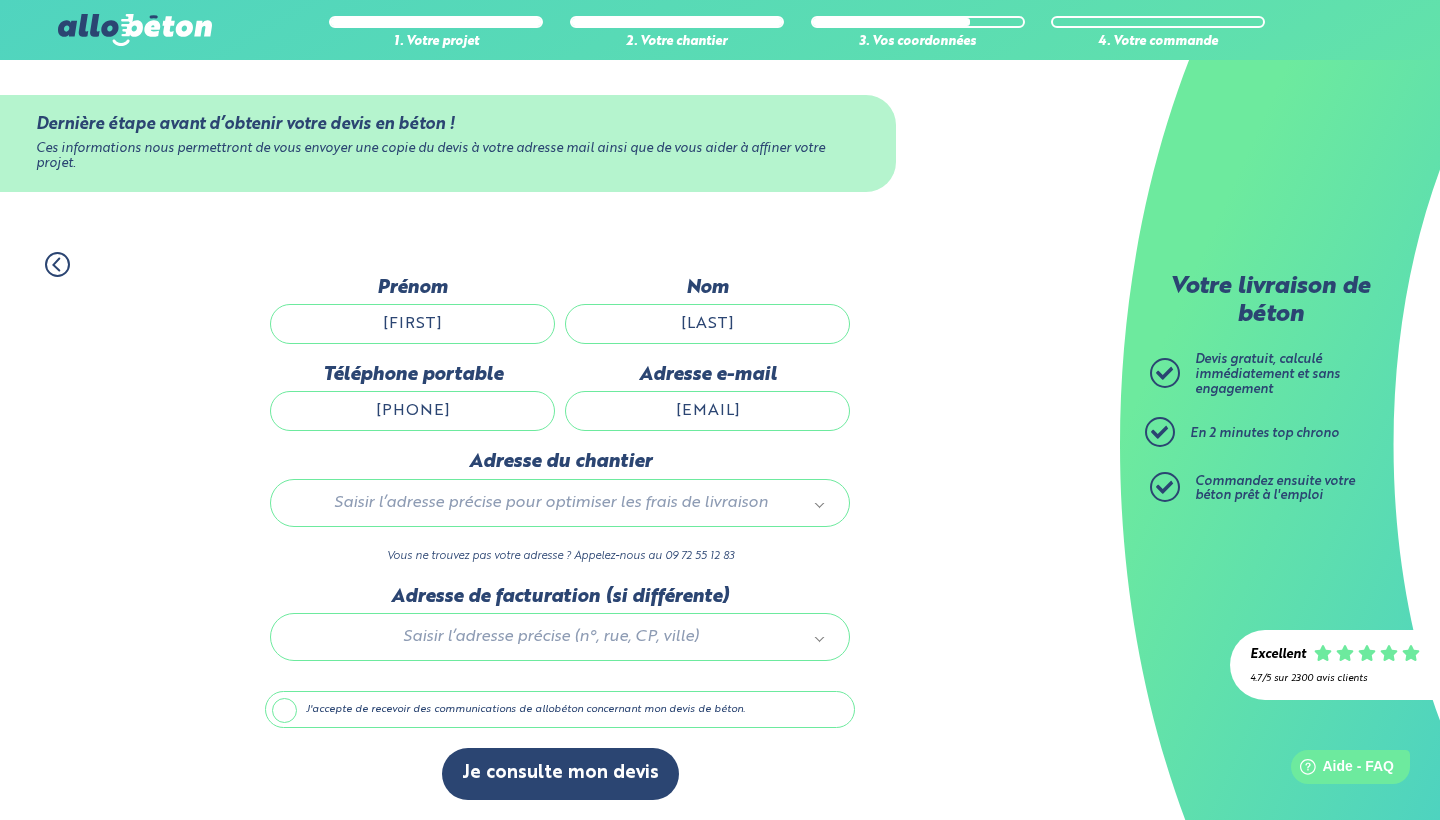 click on "Je consulte mon devis" at bounding box center (560, 783) 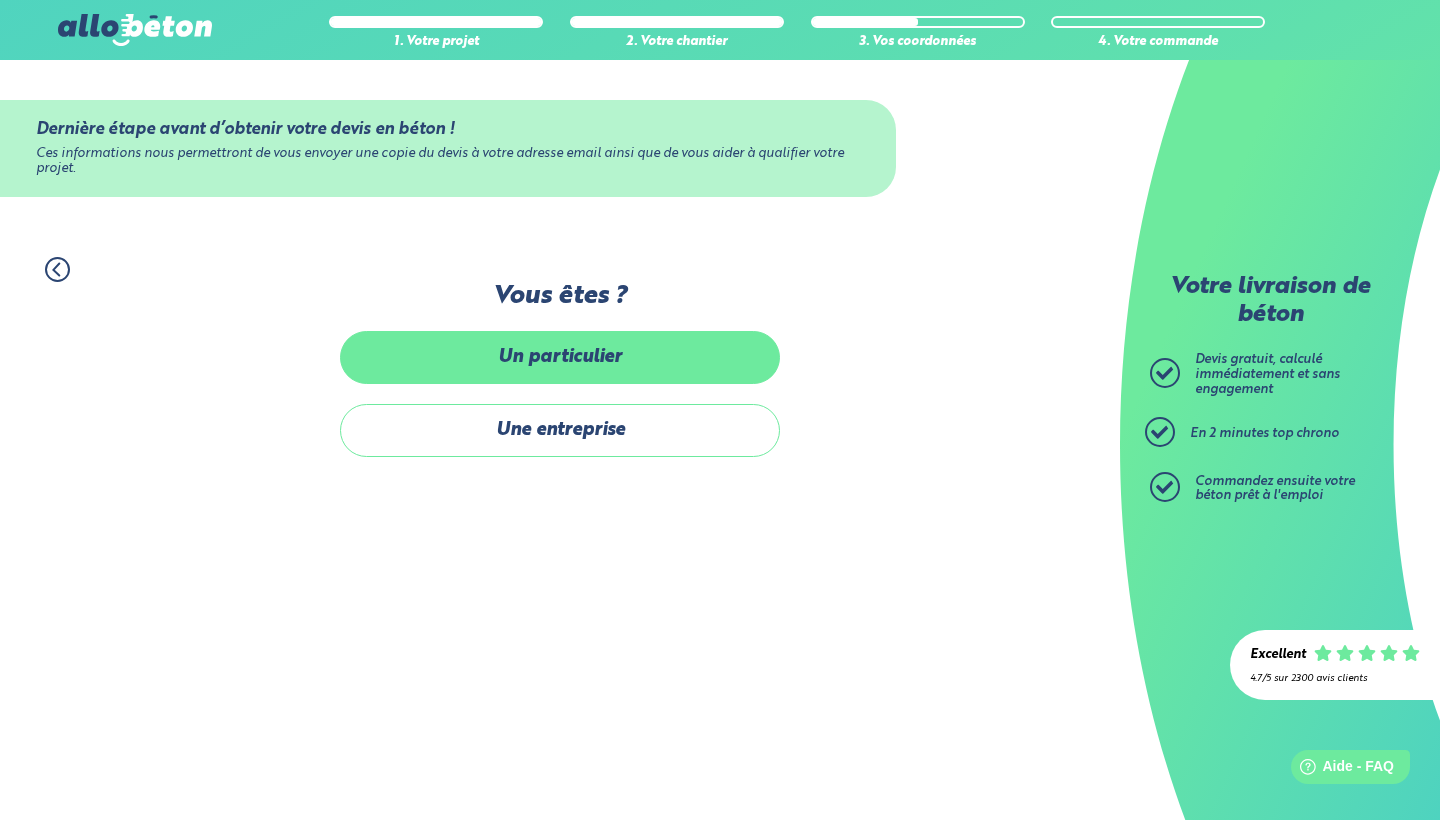 click on "Un particulier" at bounding box center (560, 357) 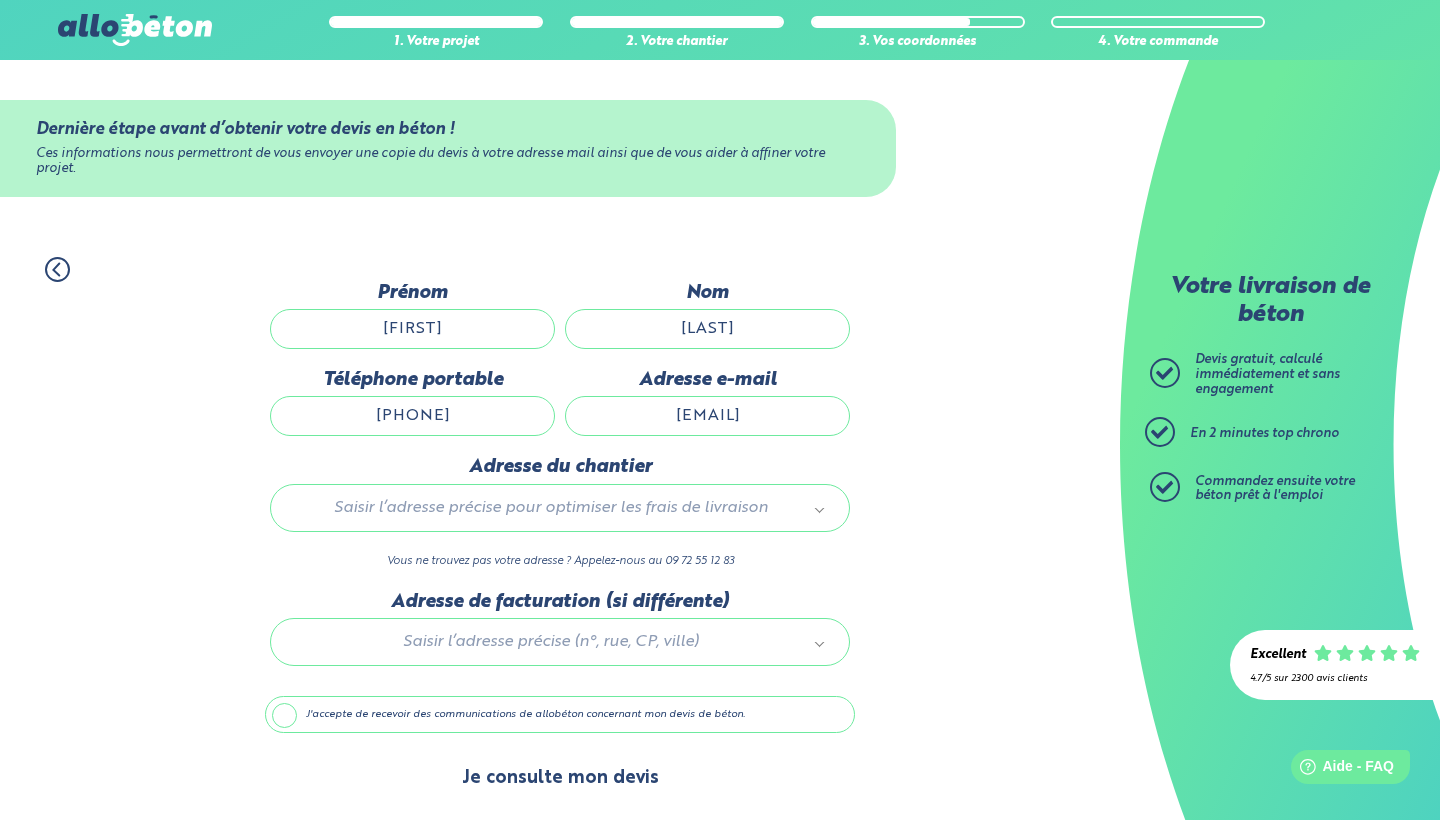 click on "Je consulte mon devis" at bounding box center (560, 778) 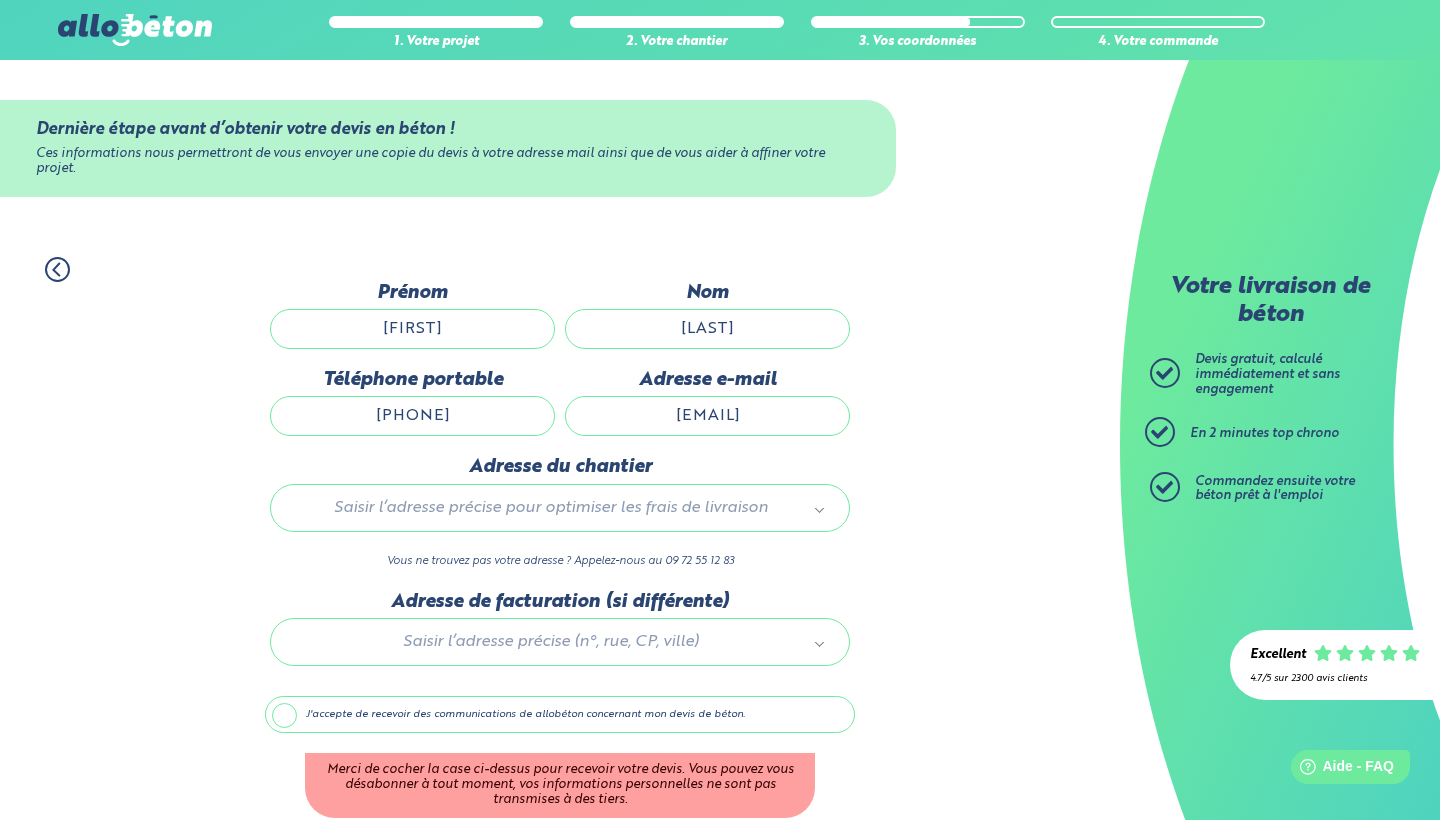 click on "J'accepte de recevoir des communications de allobéton concernant mon devis de béton." at bounding box center (560, 715) 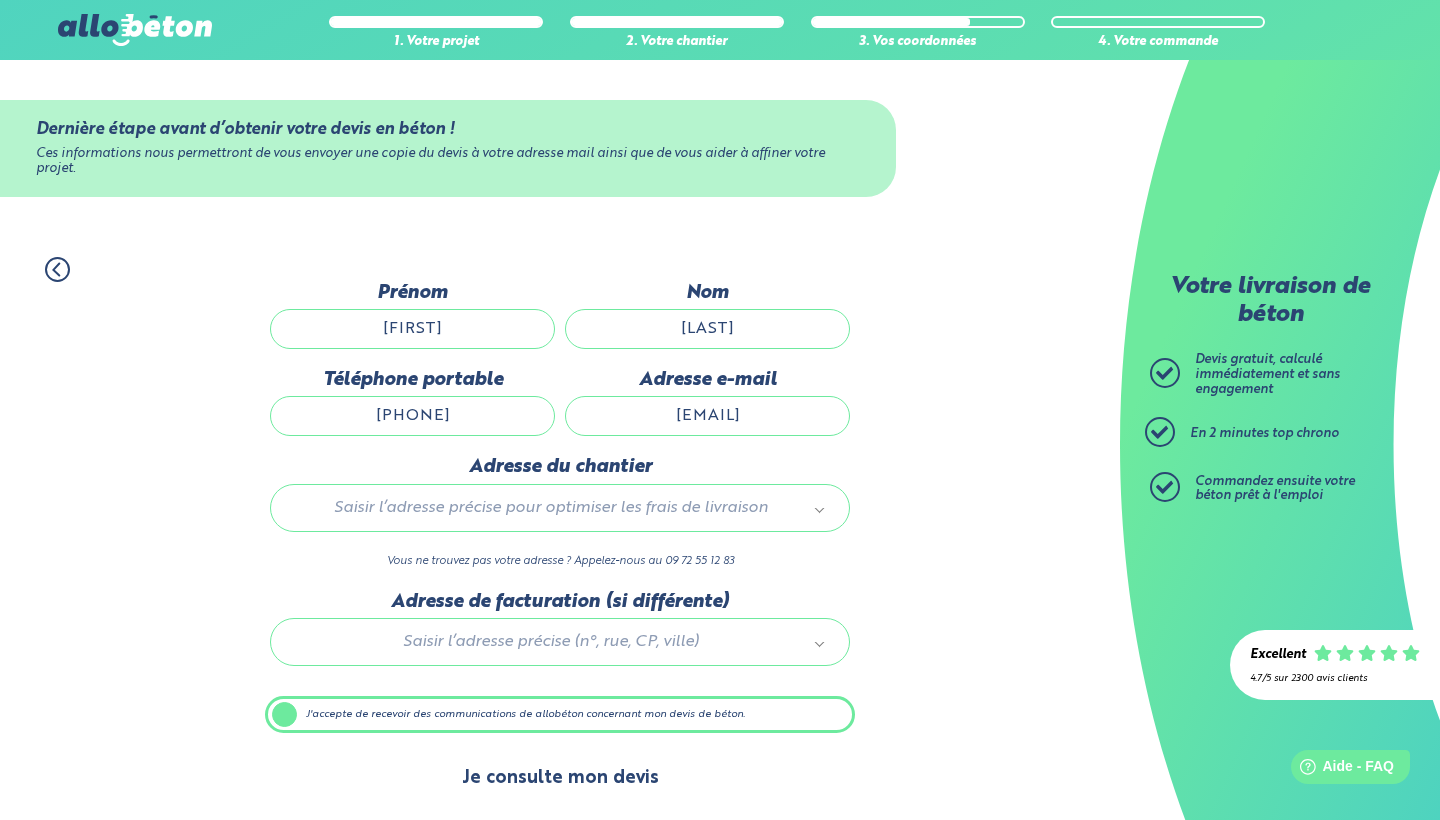 click on "Je consulte mon devis" at bounding box center (560, 778) 